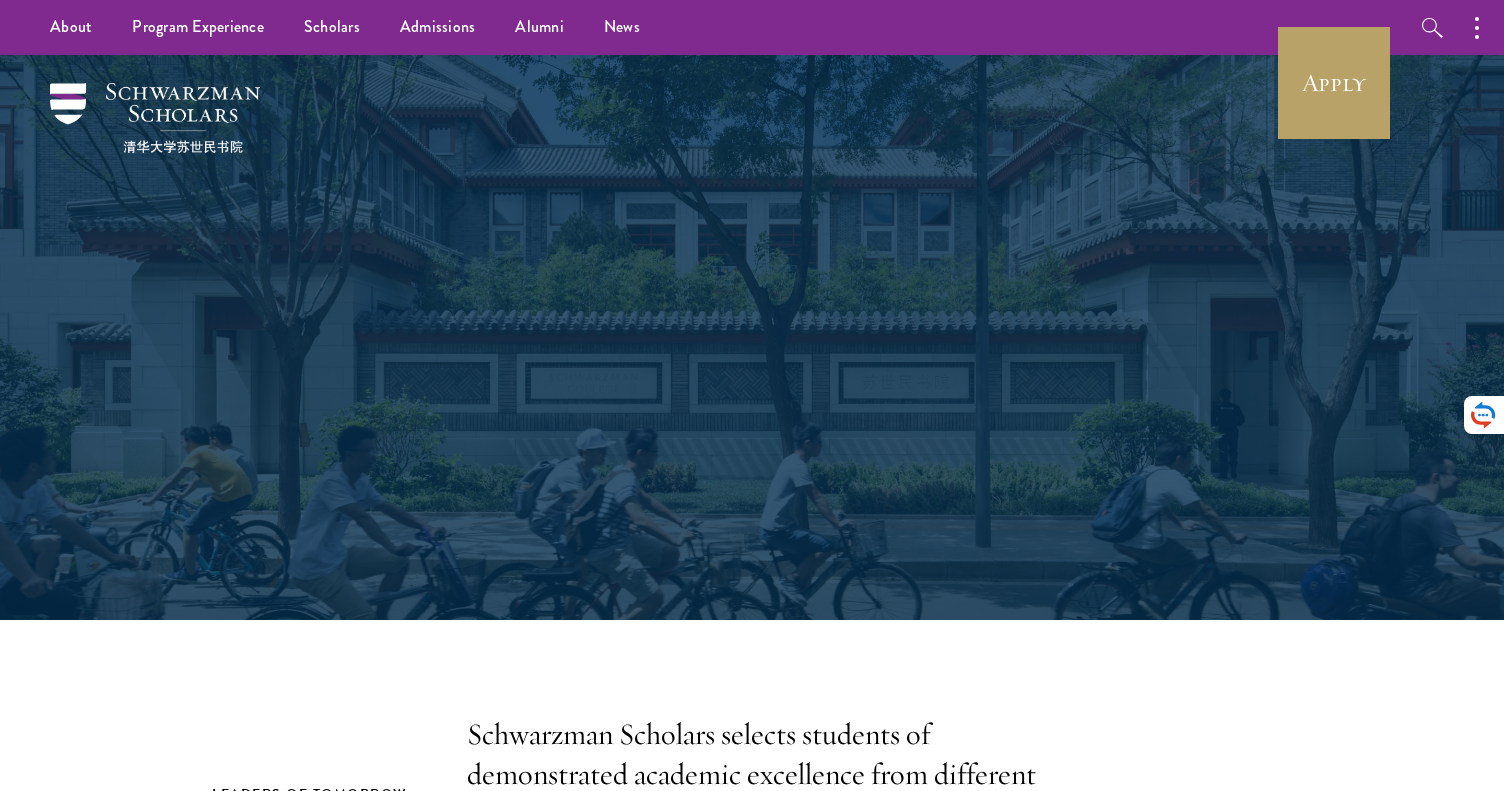 scroll, scrollTop: 773, scrollLeft: 0, axis: vertical 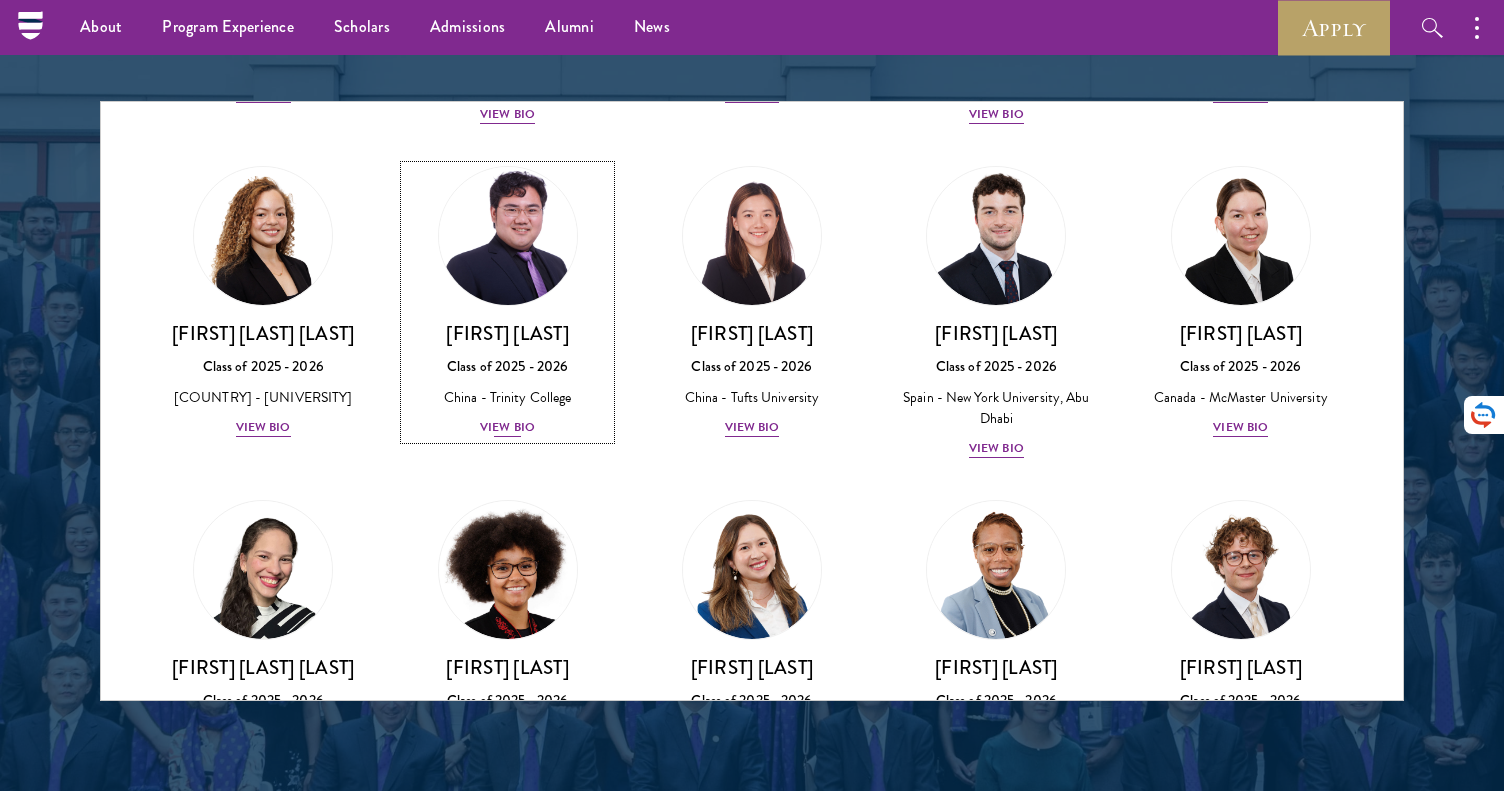 click on "China - Trinity College" at bounding box center [507, 397] 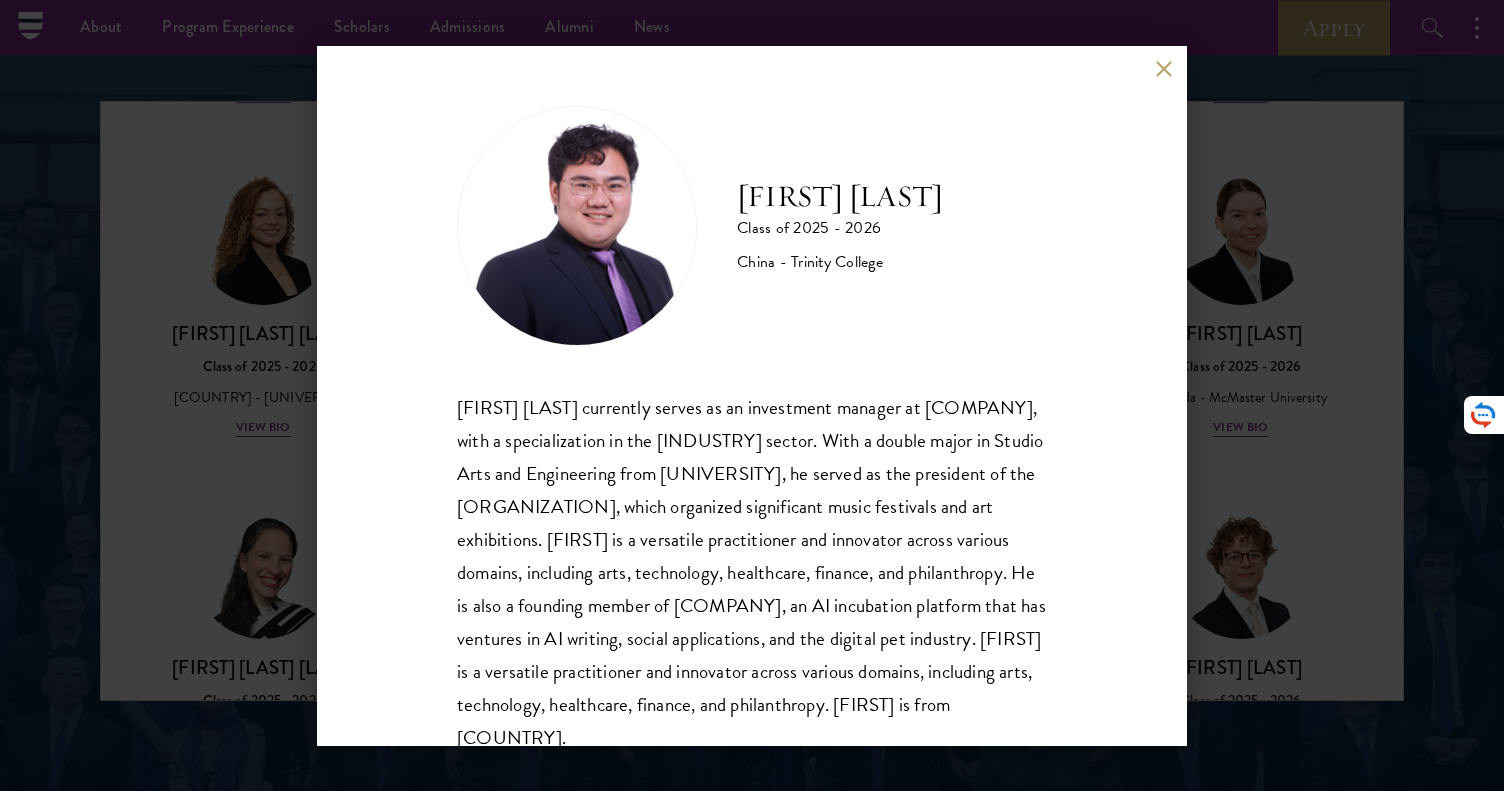 click on "[FIRST] [LAST]
Class of [YEAR] - [YEAR]
[COUNTRY] - [UNIVERSITY]
[FIRST] [LAST] currently serves as an investment manager at [COMPANY], with a specialization in the healthcare sector. With a double major in Studio Arts and Engineering from [UNIVERSITY], he served as the president of the [ORGANIZATION], which organized significant music festivals and art exhibitions. [FIRST] is a versatile practitioner and innovator across various domains, including arts, technology, healthcare, finance, and philanthropy. He is also a founding member of [COMPANY], an AI incubation platform that has ventures in AI writing, social applications, and the digital pet industry. [FIRST] is from [COUNTRY]." at bounding box center [752, 395] 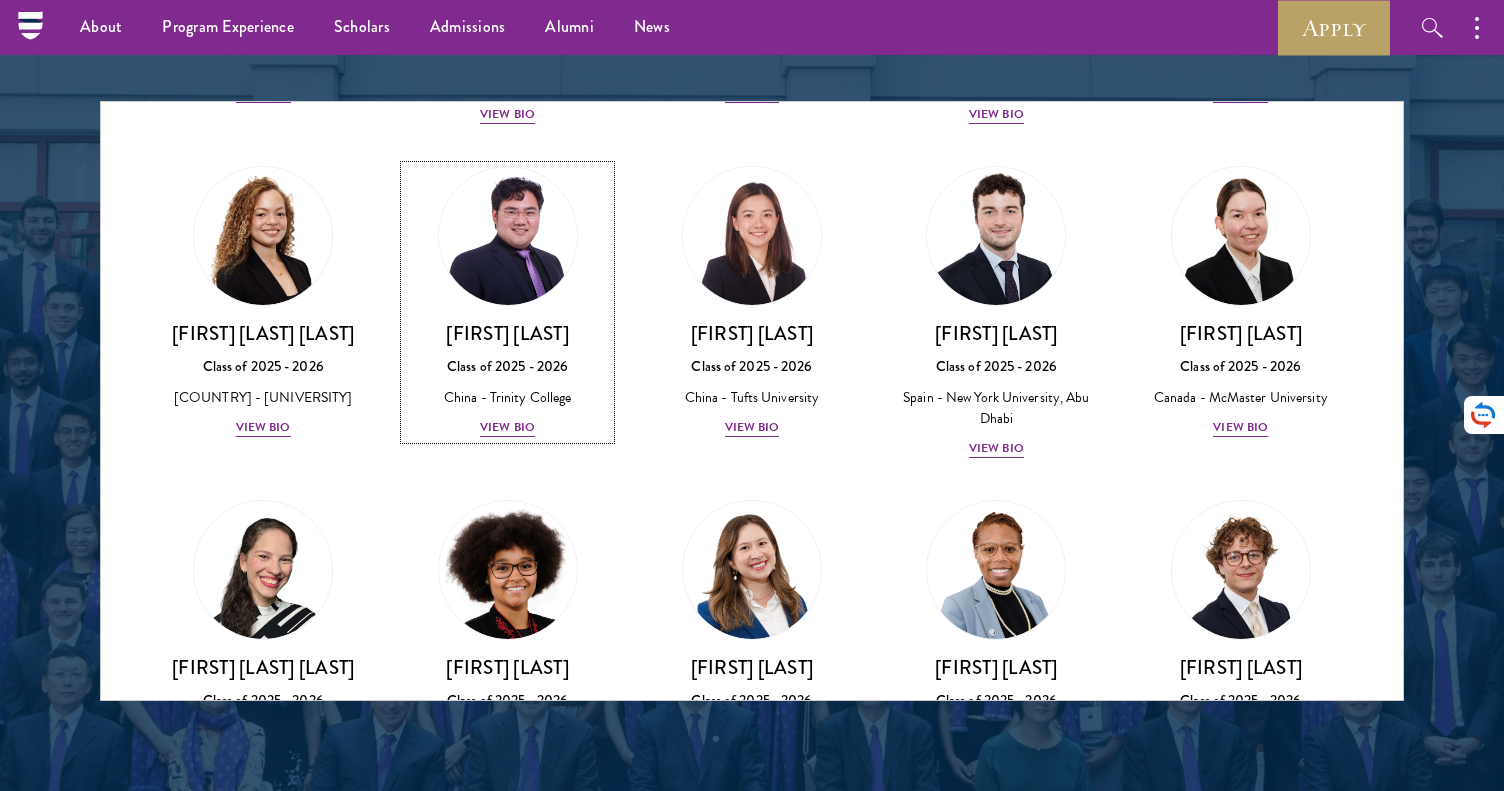 scroll, scrollTop: 2301, scrollLeft: 0, axis: vertical 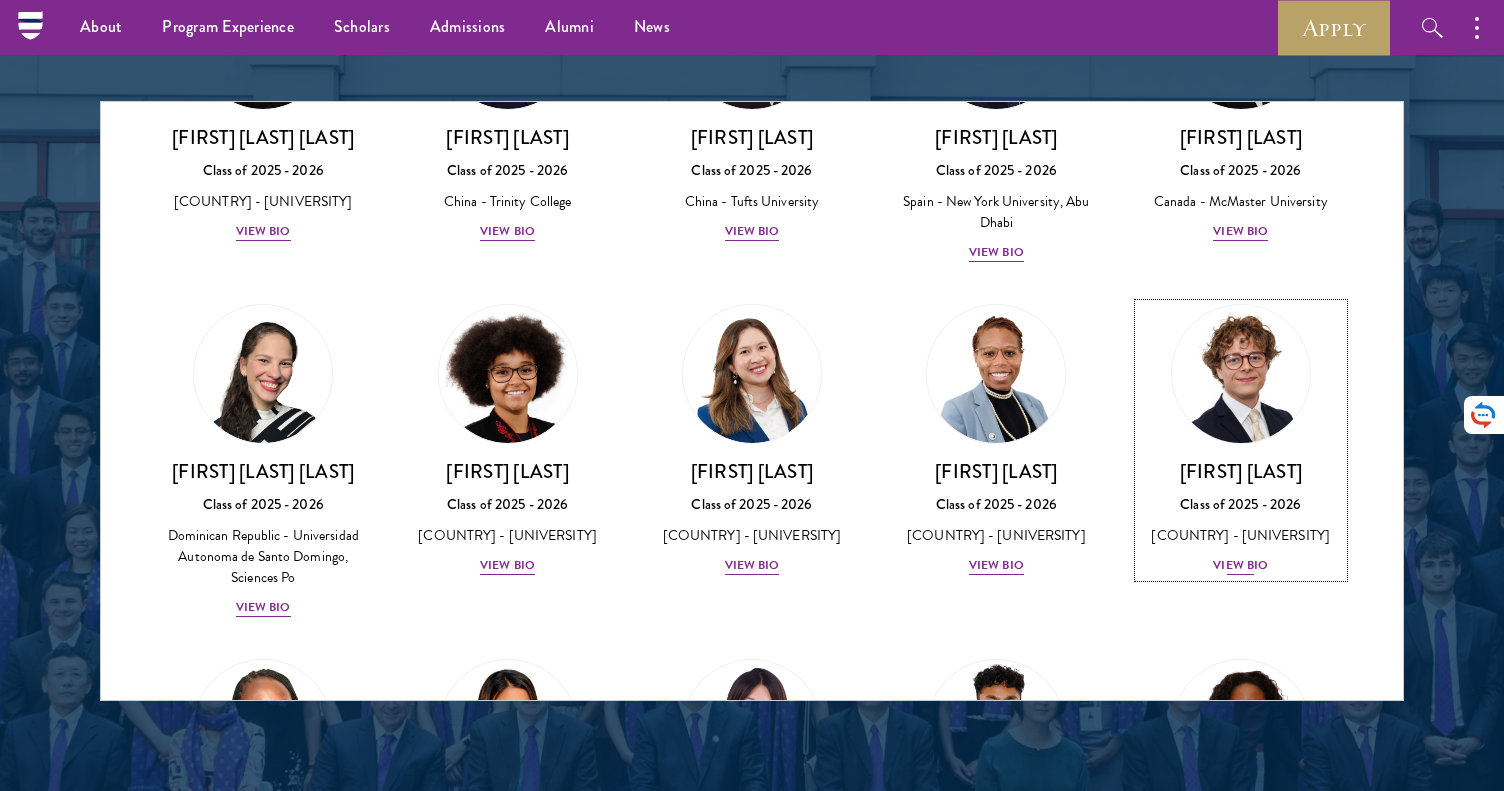 click on "Class of 2025 - 2026" at bounding box center (1241, 504) 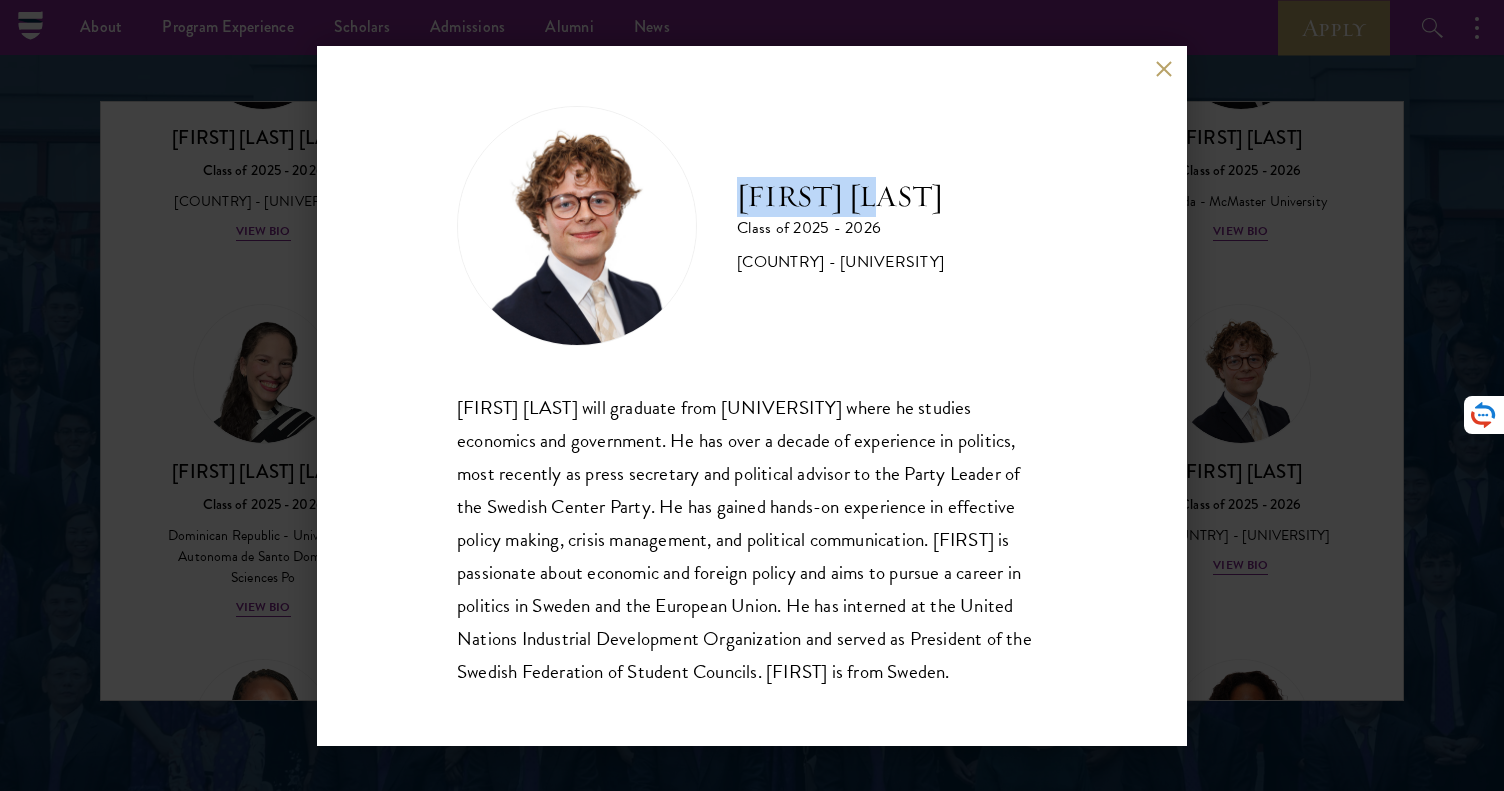 drag, startPoint x: 917, startPoint y: 194, endPoint x: 723, endPoint y: 193, distance: 194.00258 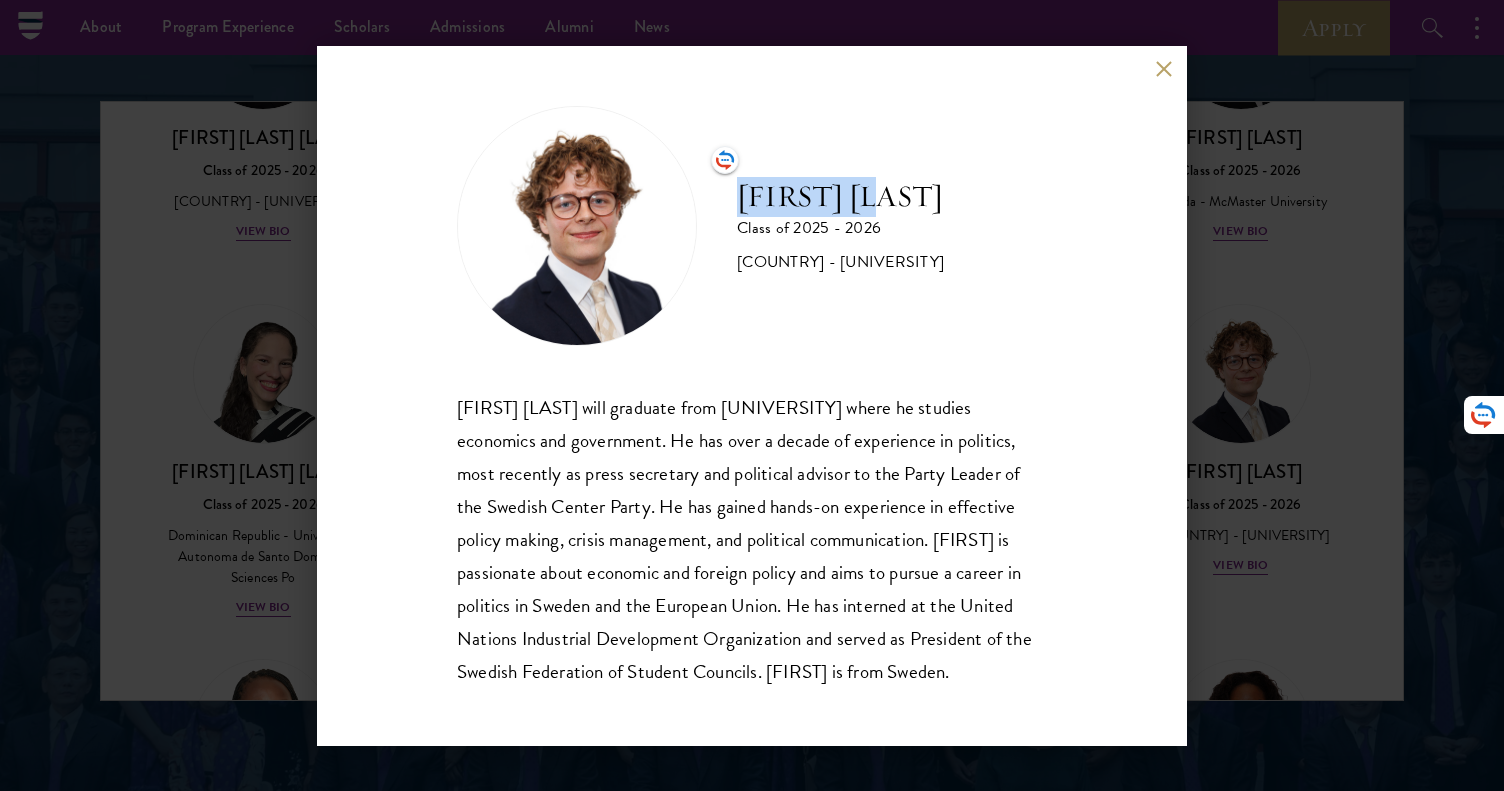 copy on "[FIRST] [LAST]" 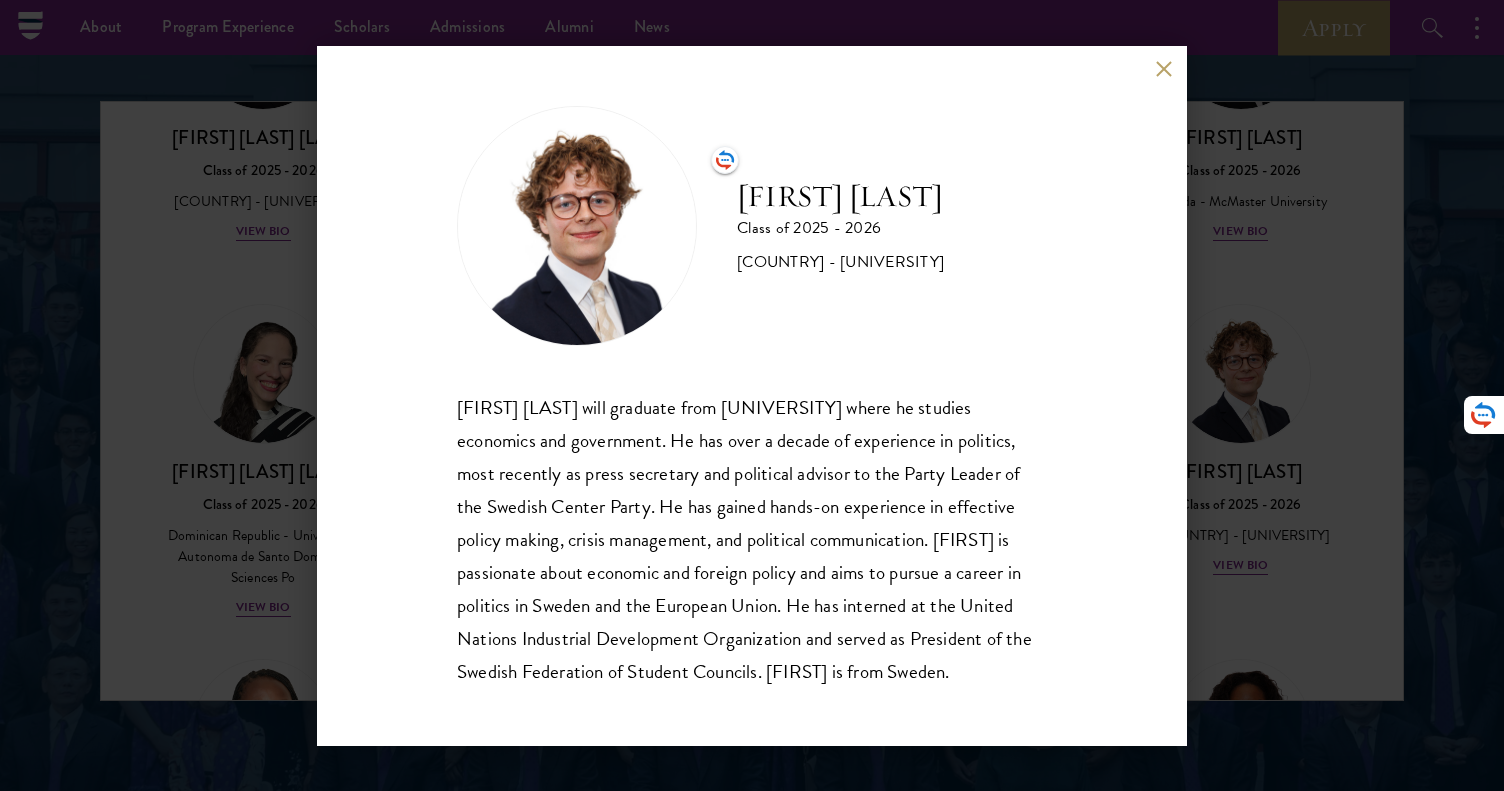 click on "[FIRST] [LAST]
Class of 2025 - 2026
[COUNTRY] - [UNIVERSITY]
[FIRST] [LAST] will graduate from [UNIVERSITY] where he studies economics and government. He has over a decade of experience in politics, most recently as press secretary and political advisor to the Party Leader of the [COUNTRY] Center Party. He has gained hands-on experience in effective policy making, crisis management, and political communication. [FIRST] is passionate about economic and foreign policy and aims to pursue a career in politics in [COUNTRY] and the European Union. He has interned at the United Nations Industrial Development Organization and served as President of the [COUNTRY] Federation of Student Councils. [FIRST] is from [COUNTRY]." at bounding box center [752, 395] 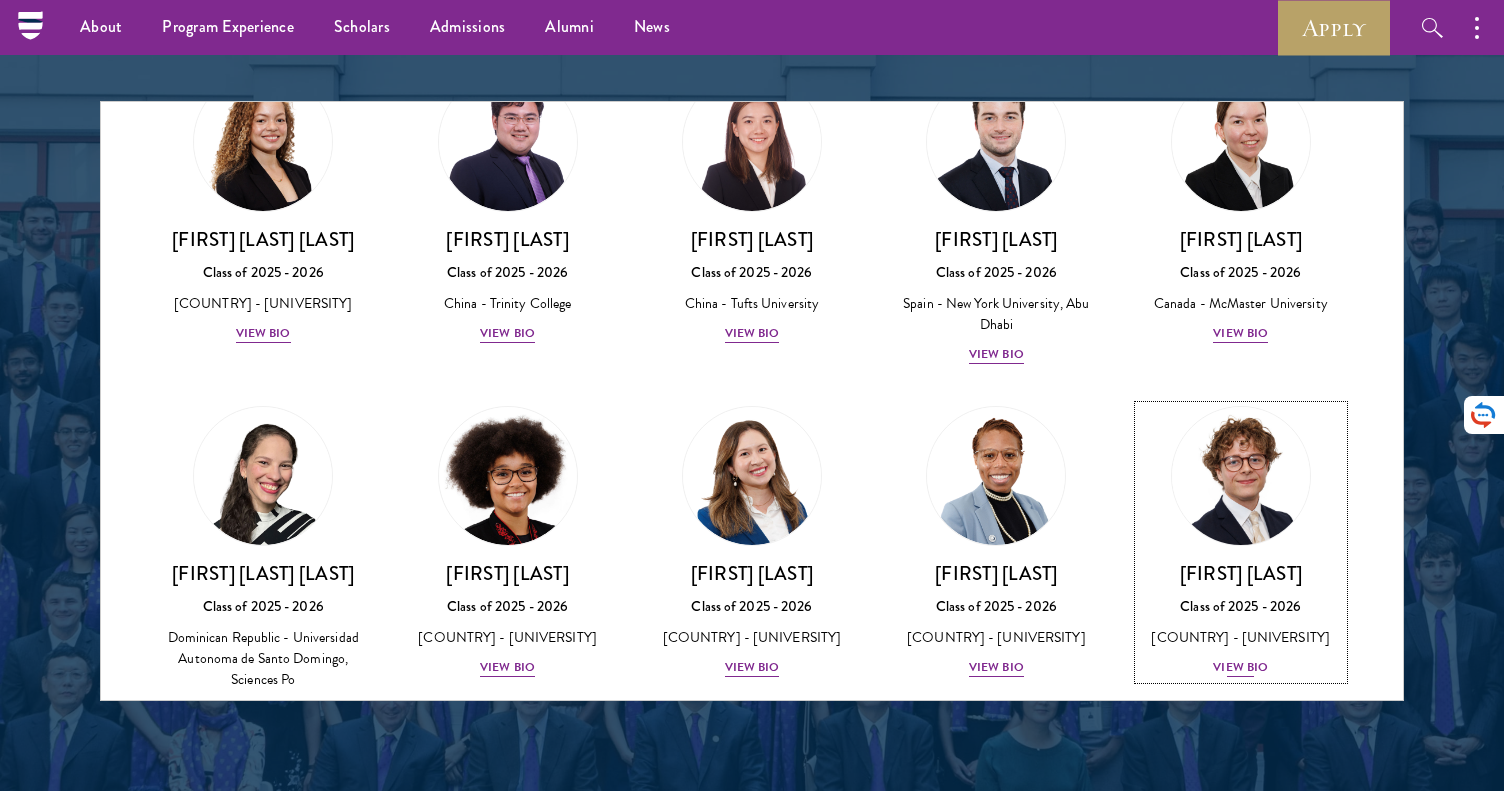 scroll, scrollTop: 2200, scrollLeft: 0, axis: vertical 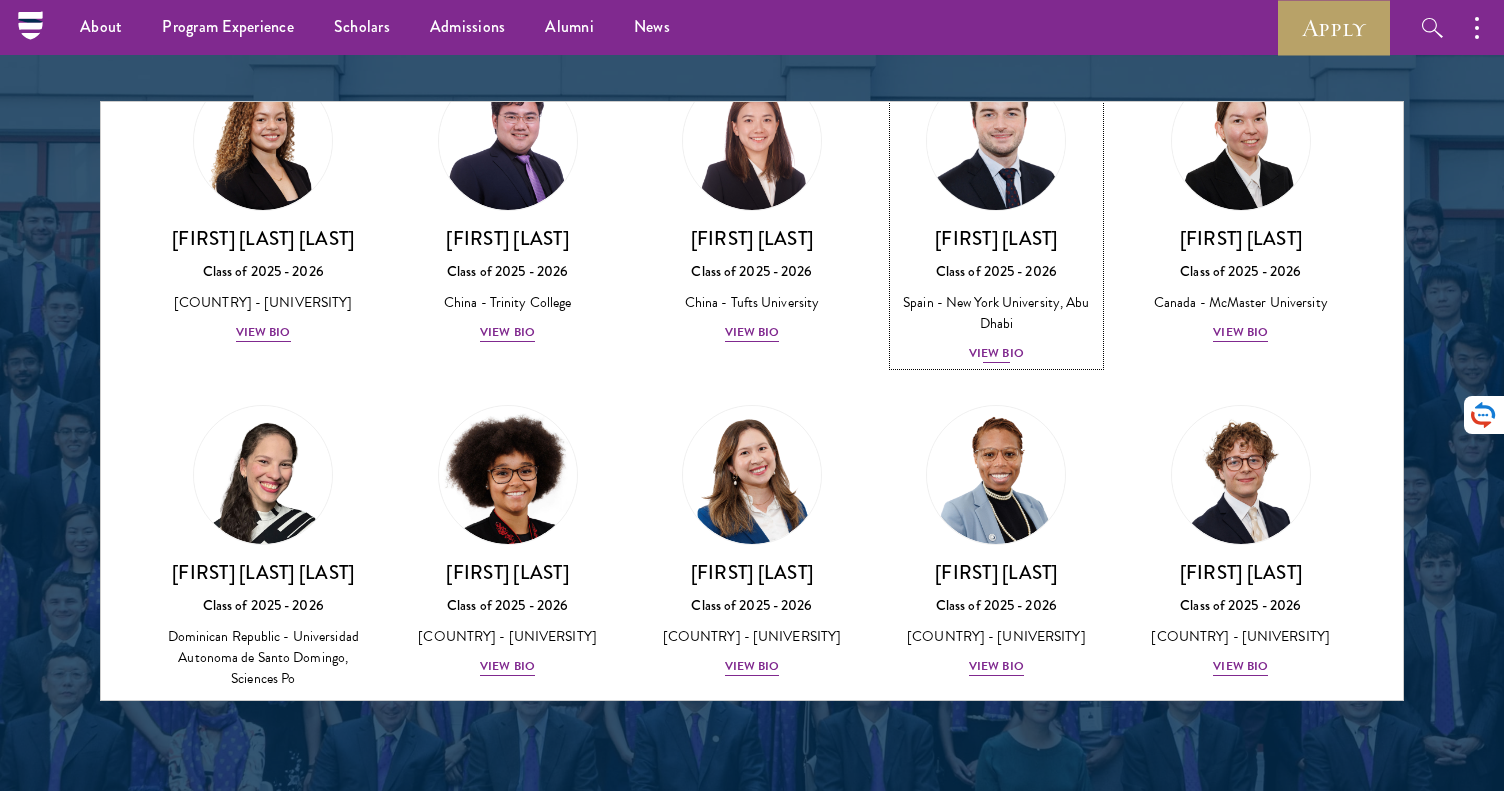 click on "Class of 2025 - 2026" at bounding box center (996, 271) 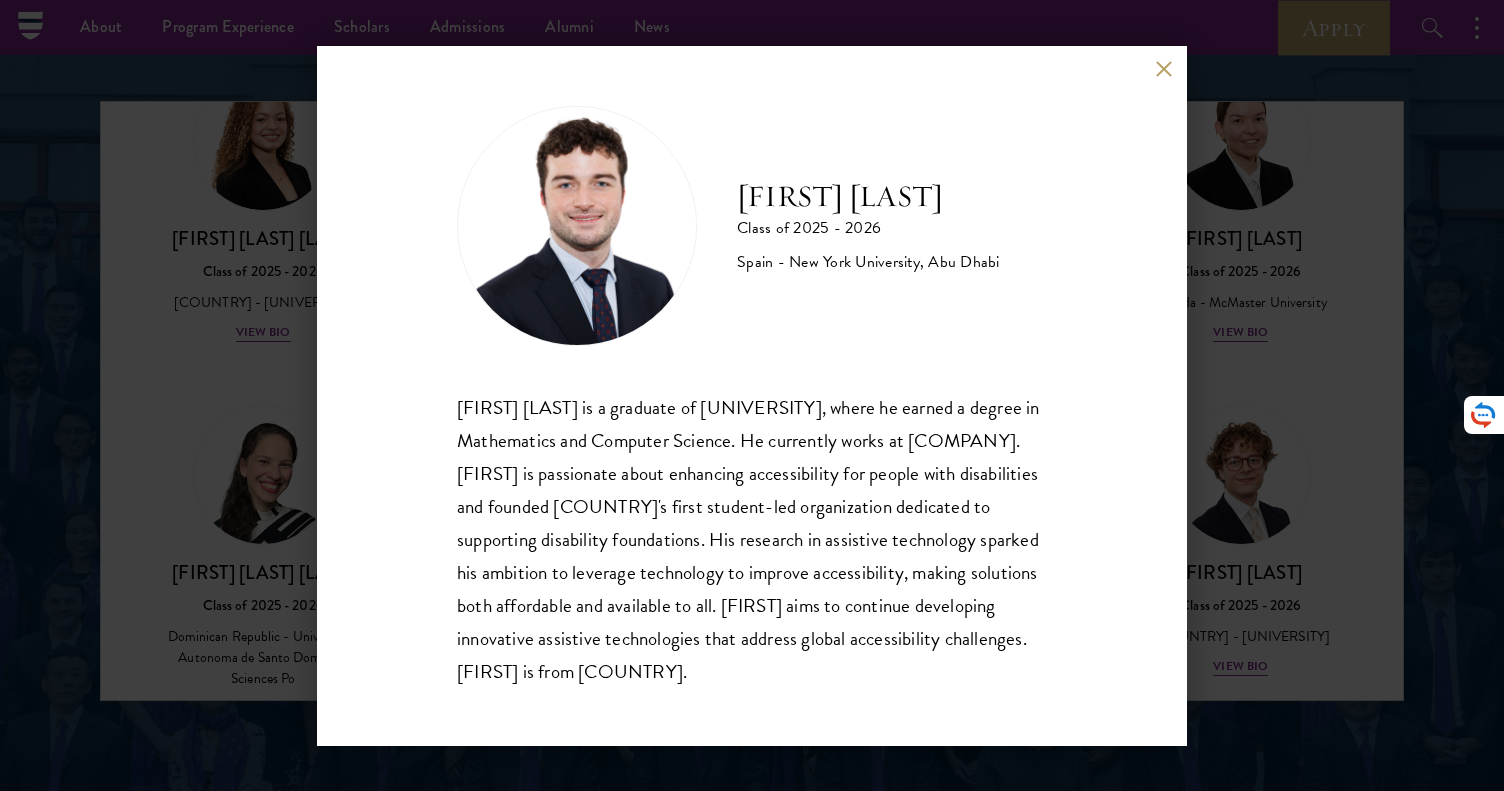 click on "[FIRST] [LAST]
Class of 2025 - 2026
[COUNTRY] - [UNIVERSITY], [UNIVERSITY]
[FIRST] [LAST] is a graduate of [UNIVERSITY] [UNIVERSITY], where he earned a degree in Mathematics and Computer Science. He currently works at [COMPANY]. [FIRST] is passionate about enhancing accessibility for people with disabilities and founded [COUNTRY]’s first student-led organization dedicated to supporting disability foundations. His research in assistive technology sparked his ambition to leverage technology to improve accessibility, making solutions both affordable and available to all. [FIRST] aims to continue developing innovative assistive technologies that address global accessibility challenges. [FIRST] is from [COUNTRY]." at bounding box center (752, 395) 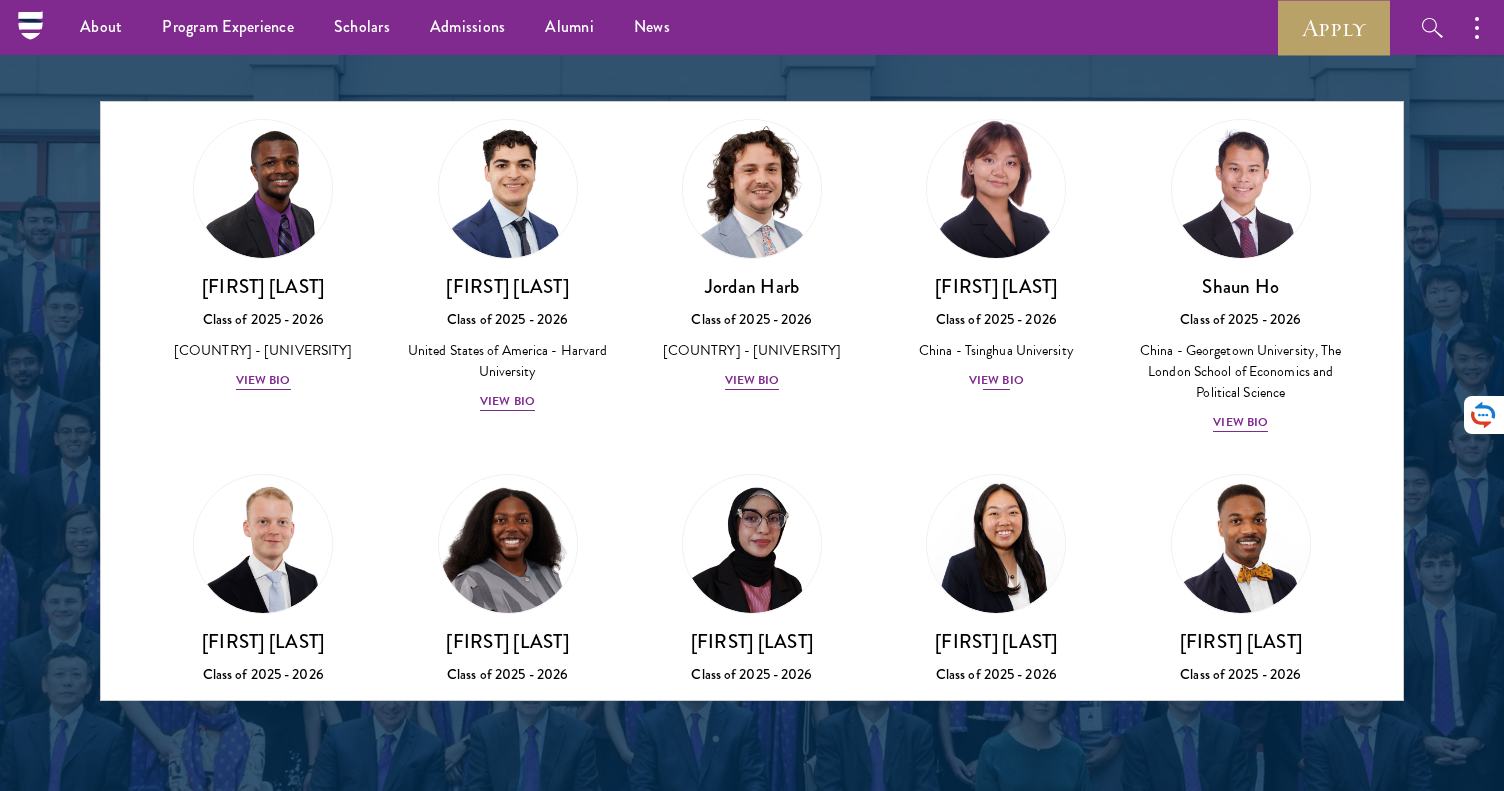 scroll, scrollTop: 3200, scrollLeft: 0, axis: vertical 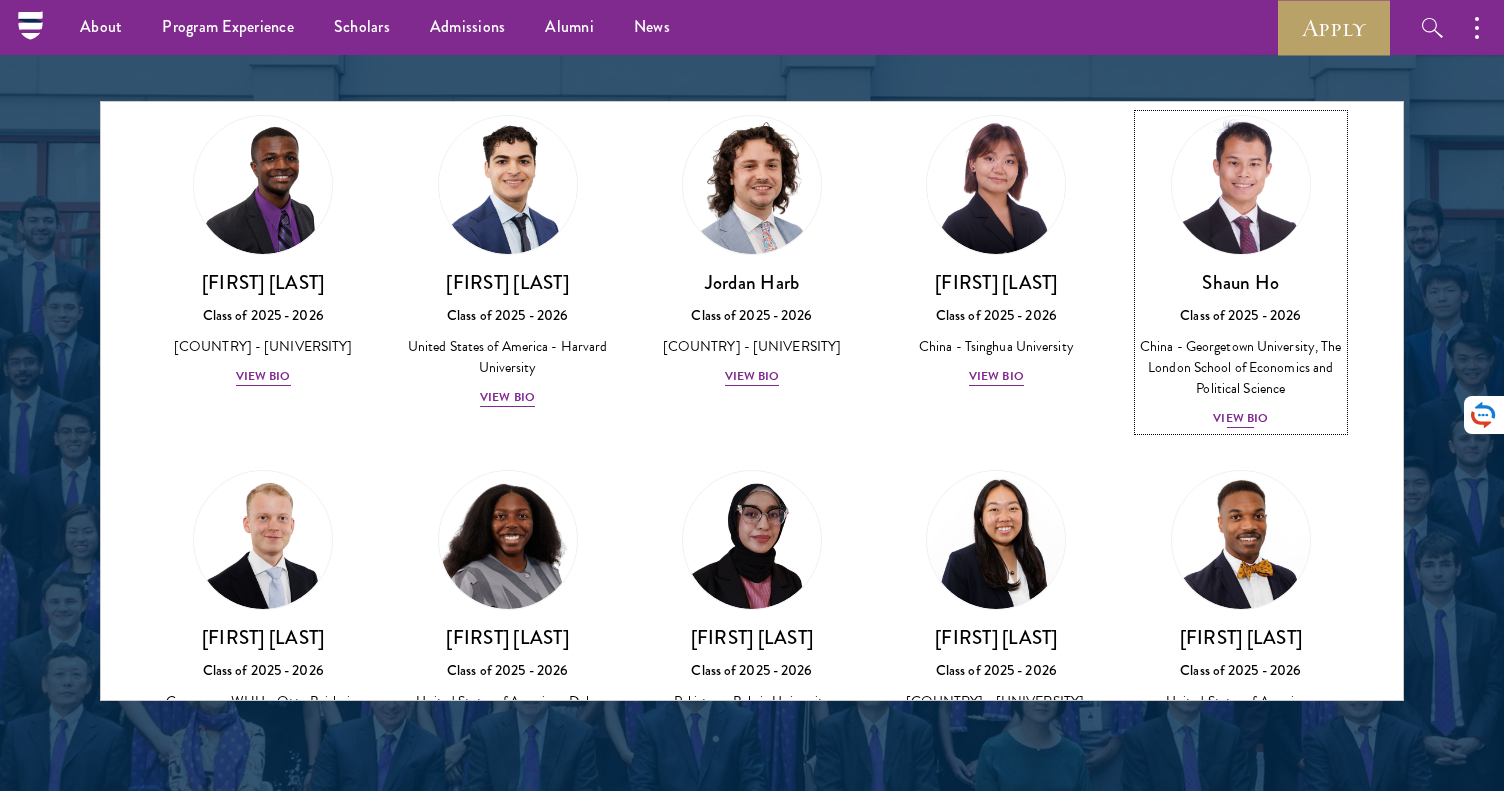 click on "Class of 2025 - 2026" at bounding box center (1241, 315) 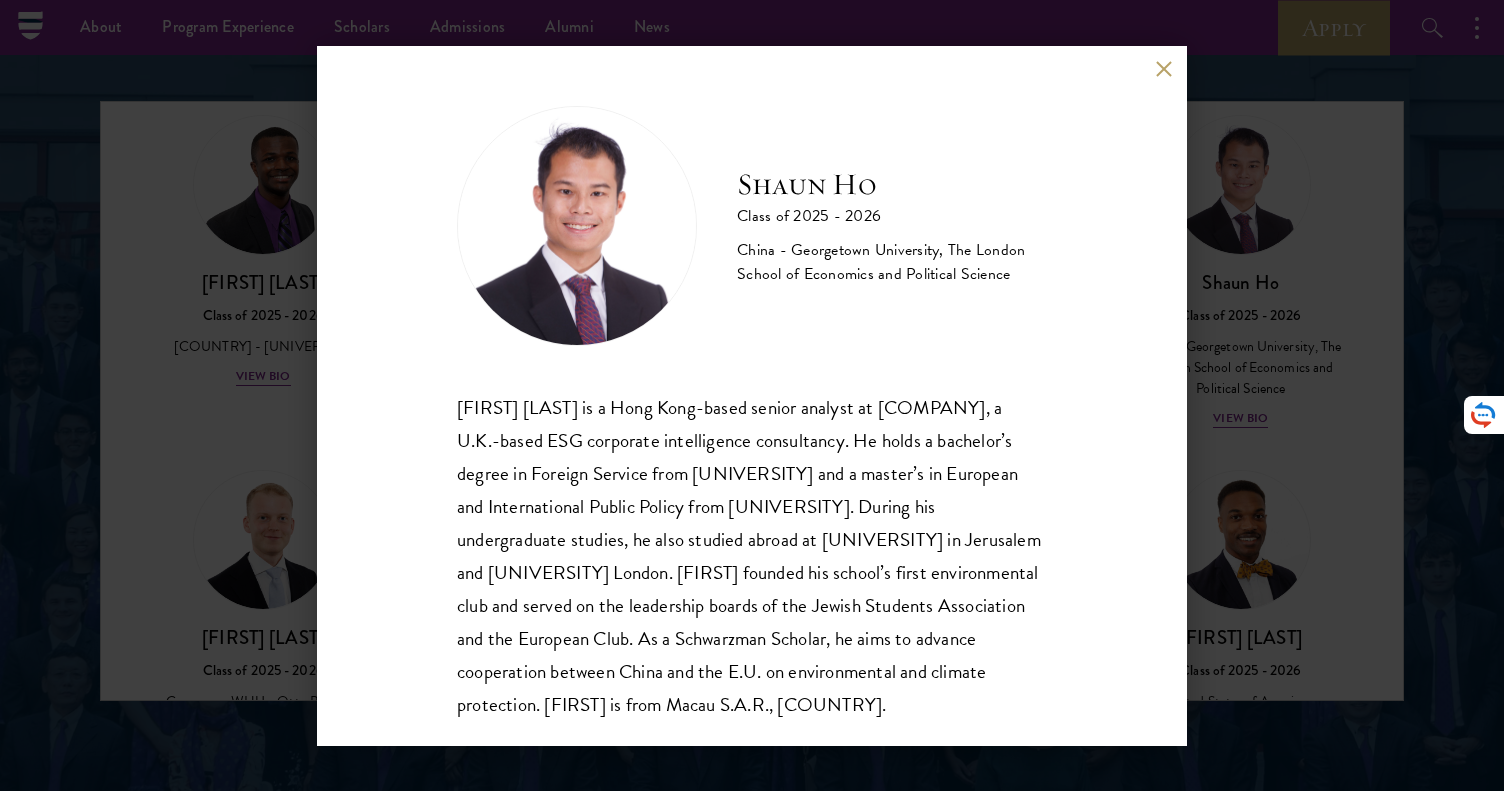 scroll, scrollTop: 35, scrollLeft: 0, axis: vertical 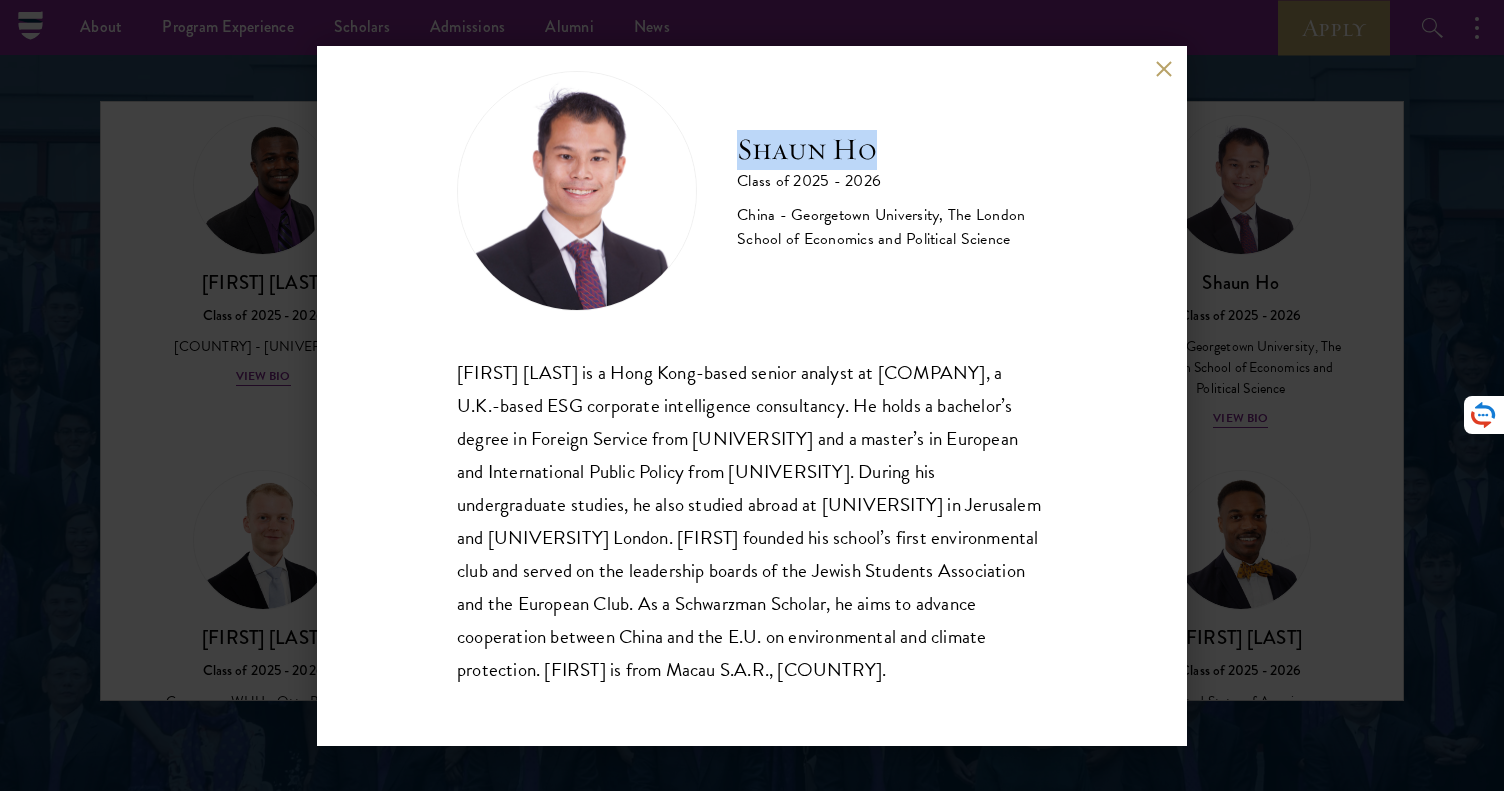 drag, startPoint x: 898, startPoint y: 157, endPoint x: 726, endPoint y: 148, distance: 172.2353 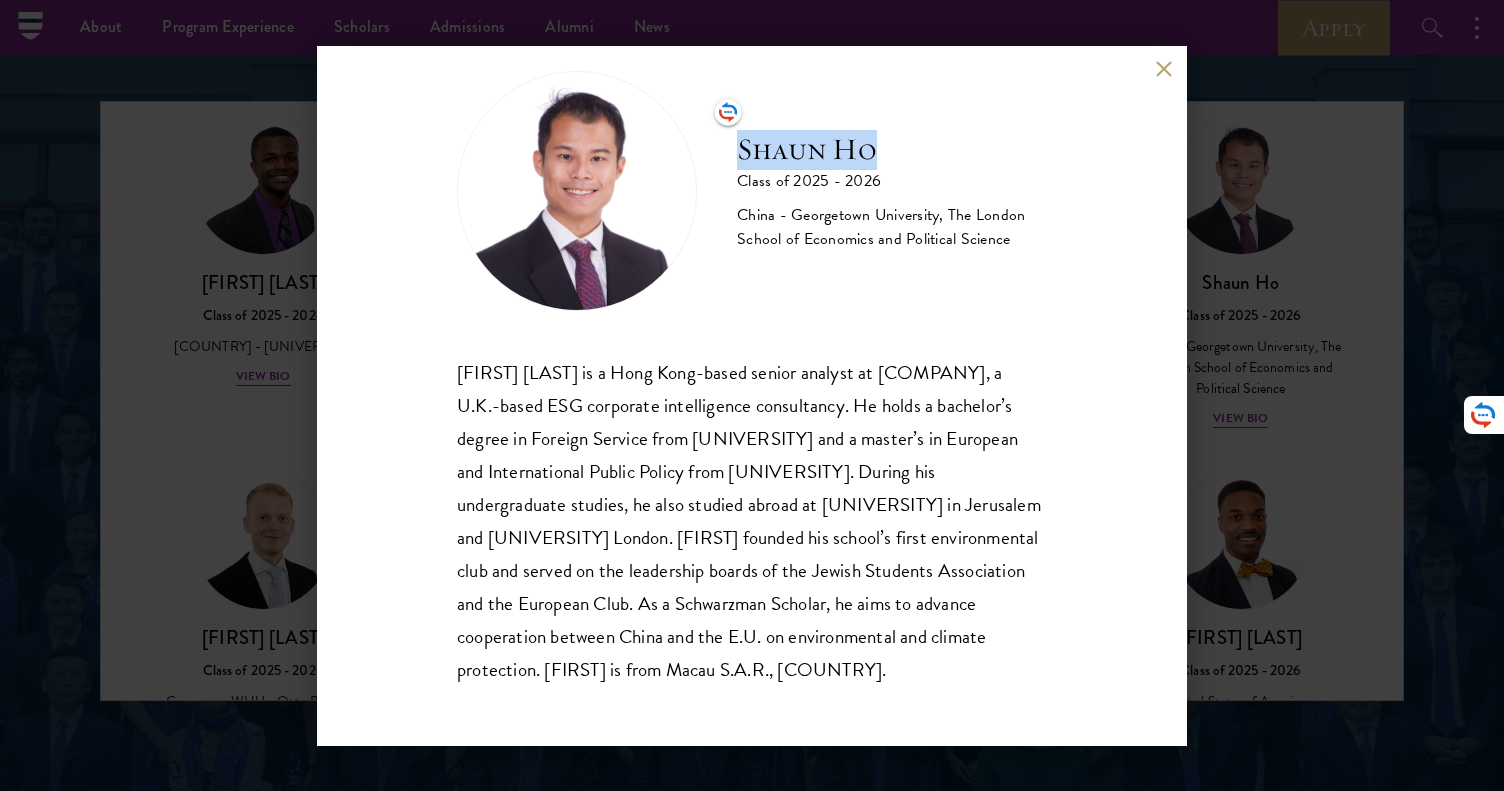 copy on "Shaun Ho" 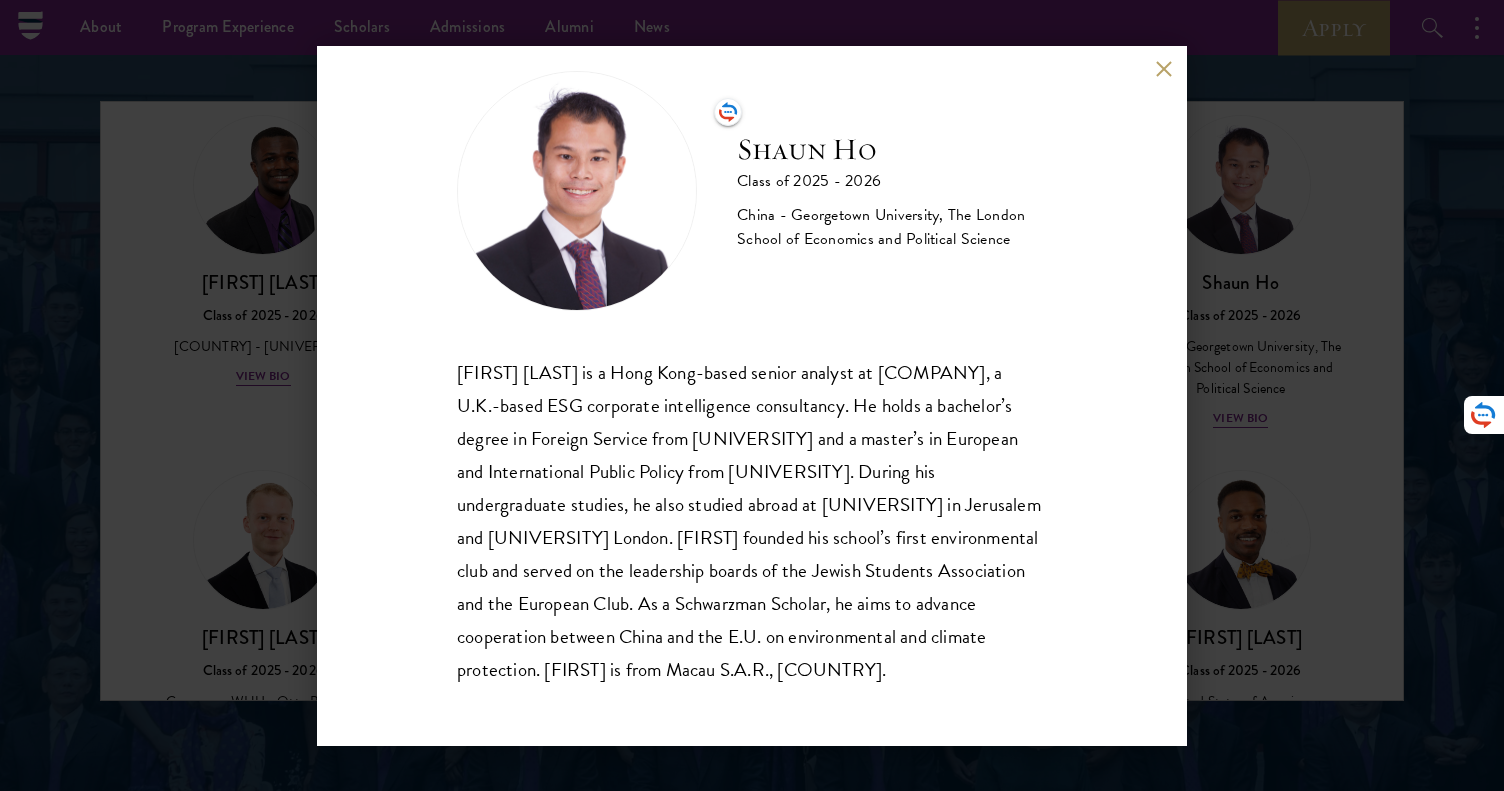 click on "[FIRST] [LAST]
Class of 2025 - 2026
[COUNTRY] - [UNIVERSITY], [UNIVERSITY]
[FIRST] [LAST] is a [COUNTRY]-based senior analyst at [COMPANY], a [COUNTRY]-based ESG corporate intelligence consultancy. He holds a bachelor’s degree in Foreign Service from [UNIVERSITY] and a master’s in European and International Public Policy from [UNIVERSITY]. During his undergraduate studies, he also studied abroad at [UNIVERSITY] in [CITY] and [UNIVERSITY]. [FIRST] founded his school’s first environmental club and served on the leadership boards of the Jewish Students Association and the European Club. As a Schwarzman Scholar, he aims to advance cooperation between [COUNTRY] and the E.U. on environmental and climate protection. [FIRST] is from [CITY] [COUNTRY]." at bounding box center (752, 395) 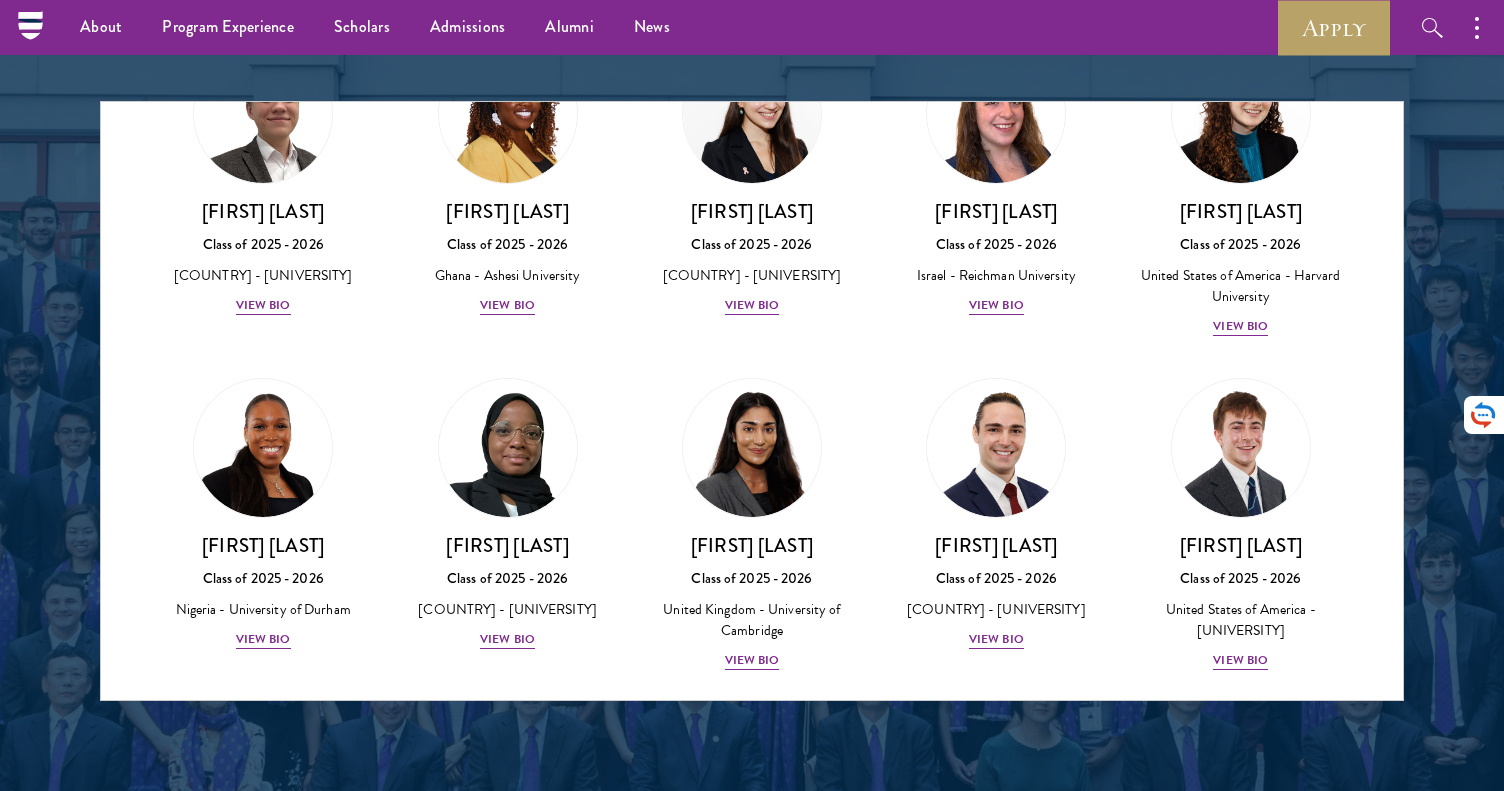 scroll, scrollTop: 7018, scrollLeft: 0, axis: vertical 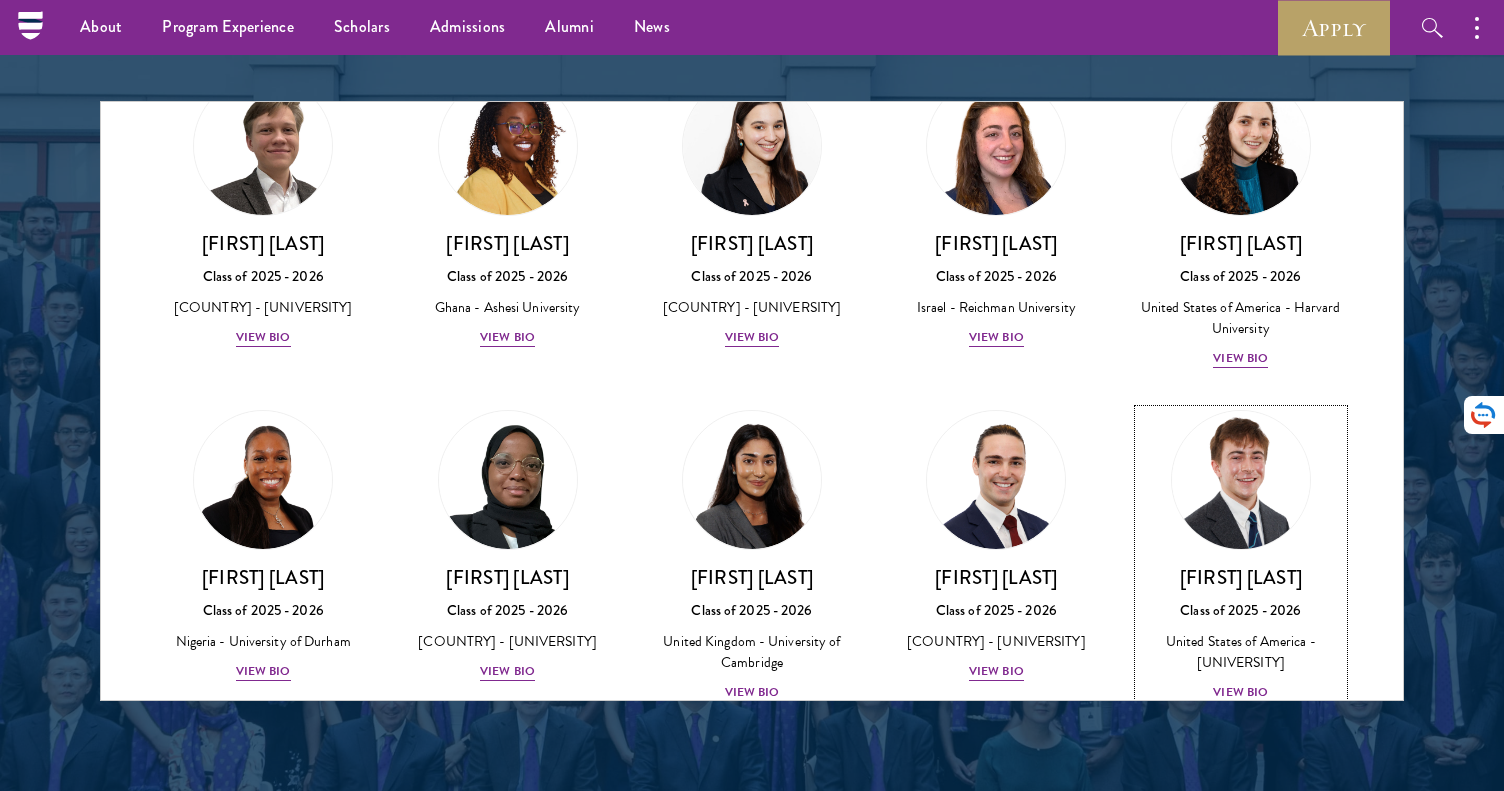 click on "[FIRST] [LAST]
Class of 2025 - 2026
[COUNTRY] - [UNIVERSITY], [UNIVERSITY]
View Bio" at bounding box center (1241, 634) 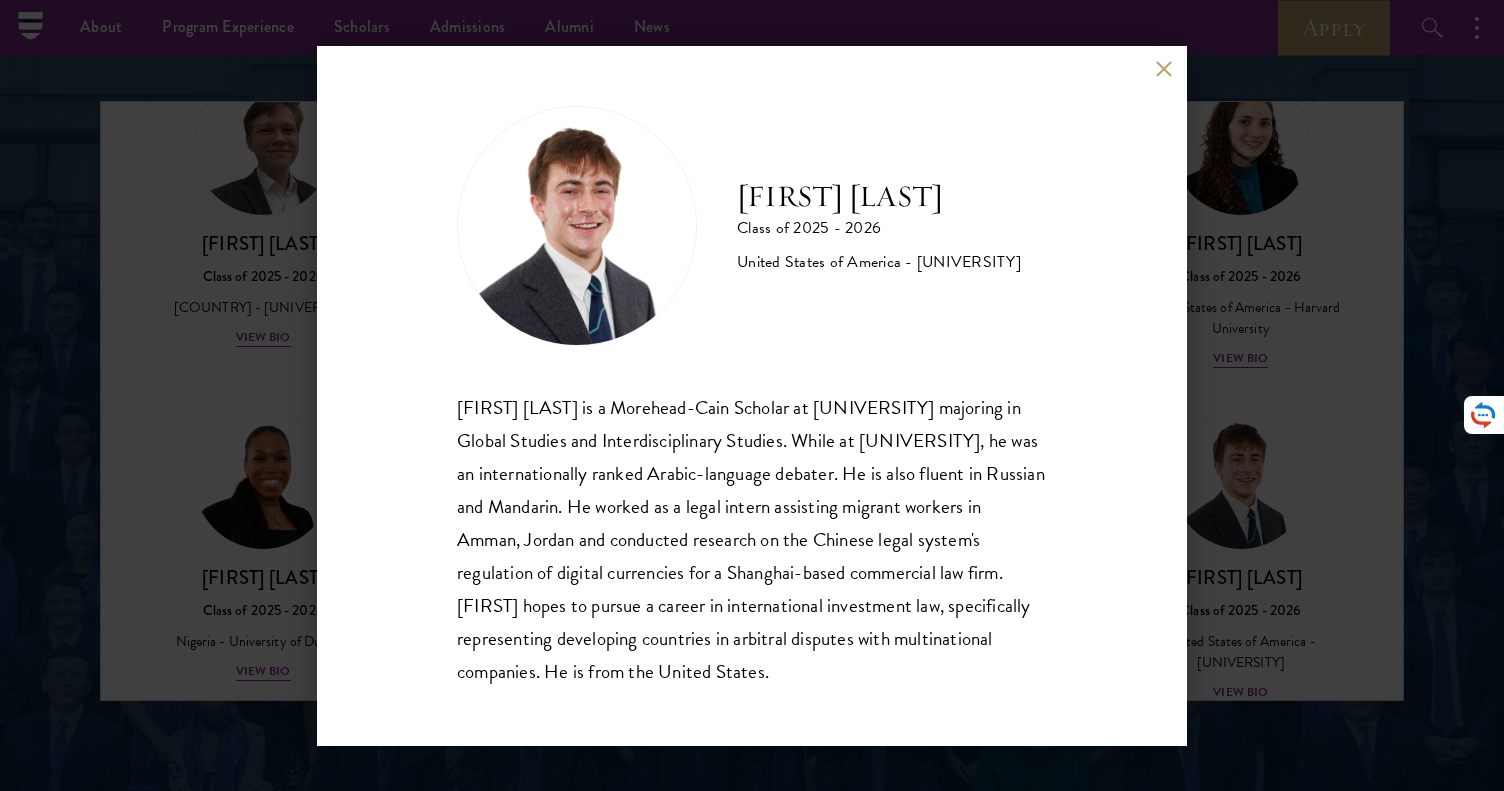 scroll, scrollTop: 2, scrollLeft: 0, axis: vertical 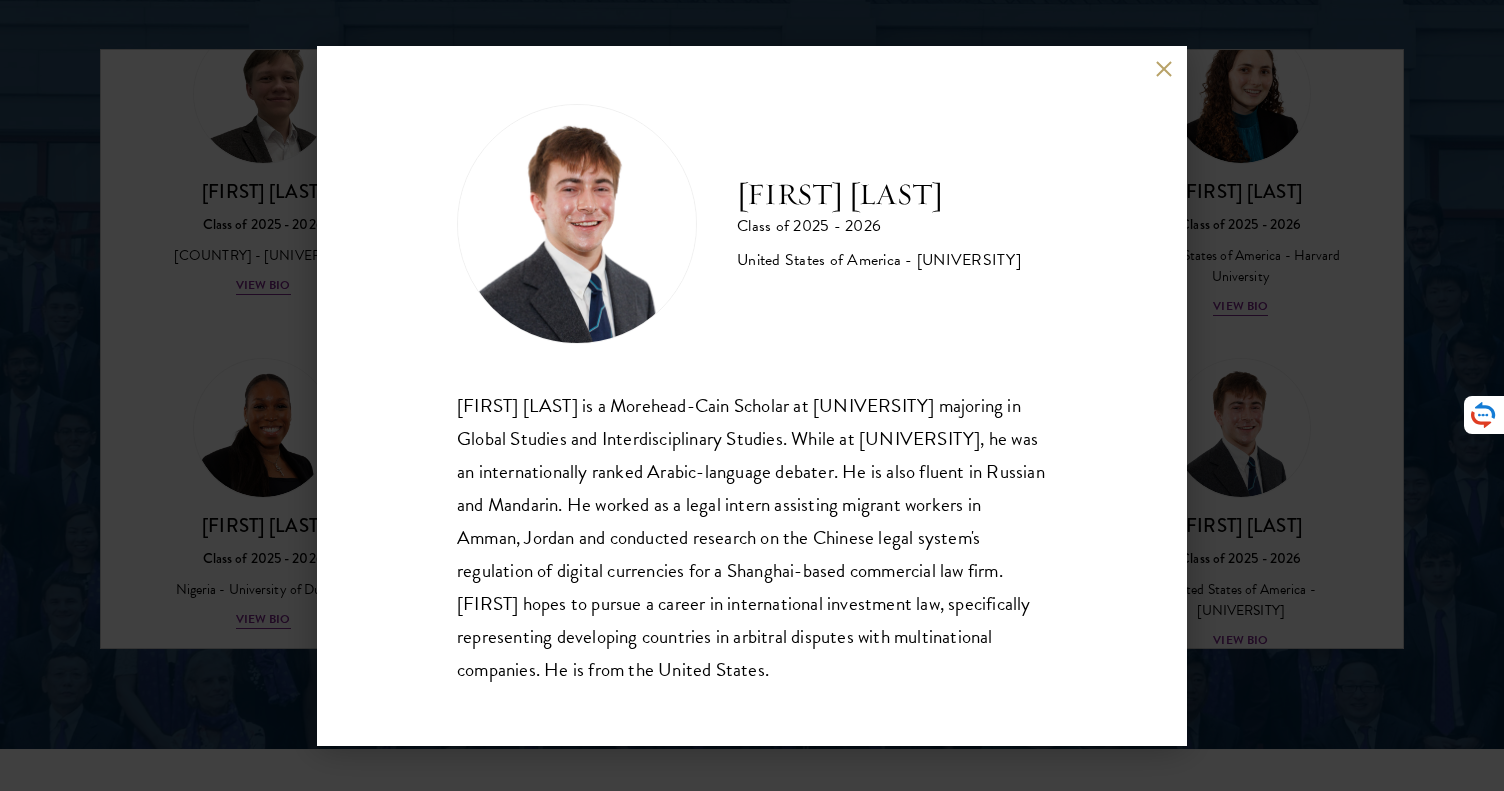 click on "[FIRST] [LAST]
Class of 2025 - 2026
[COUNTRY] - [UNIVERSITY], [UNIVERSITY]
[FIRST] [LAST] is a Morehead-Cain Scholar at the [UNIVERSITY] majoring in Global Studies and Interdisciplinary Studies. While at [UNIVERSITY], he was an internationally ranked Arabic-language debater. He is also fluent in Russian and Mandarin. He worked as a legal intern assisting migrant workers in [CITY], [COUNTRY] and conducted research on the [COUNTRY] legal system's regulation of digital currencies for a [CITY]-based commercial law firm. [FIRST] hopes to pursue a career in international investment law, specifically representing developing countries in arbitral disputes with multinational companies. He is from the [COUNTRY]." at bounding box center [752, 395] 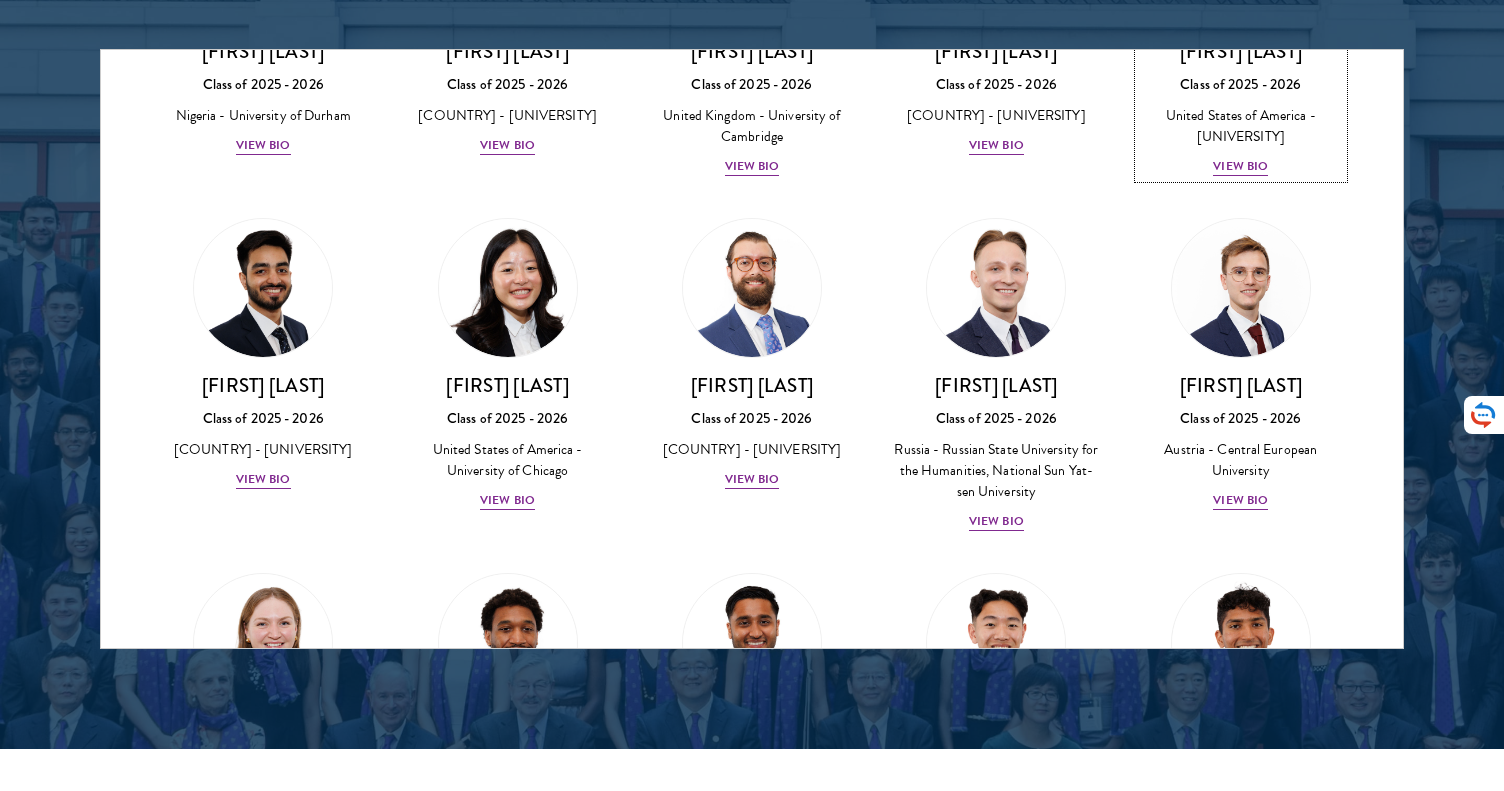 scroll, scrollTop: 7495, scrollLeft: 0, axis: vertical 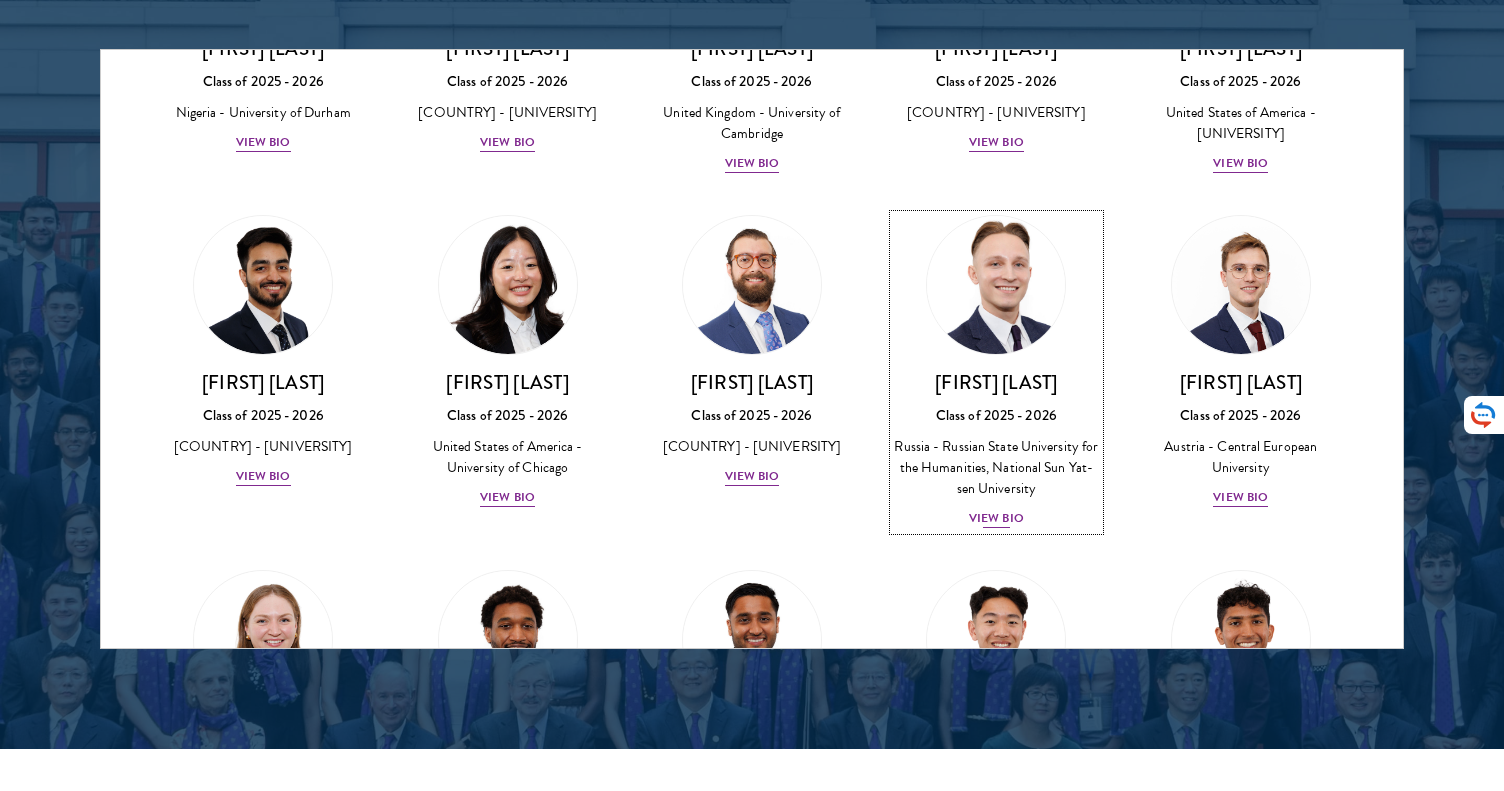 click on "Class of 2025 - 2026" at bounding box center [996, 415] 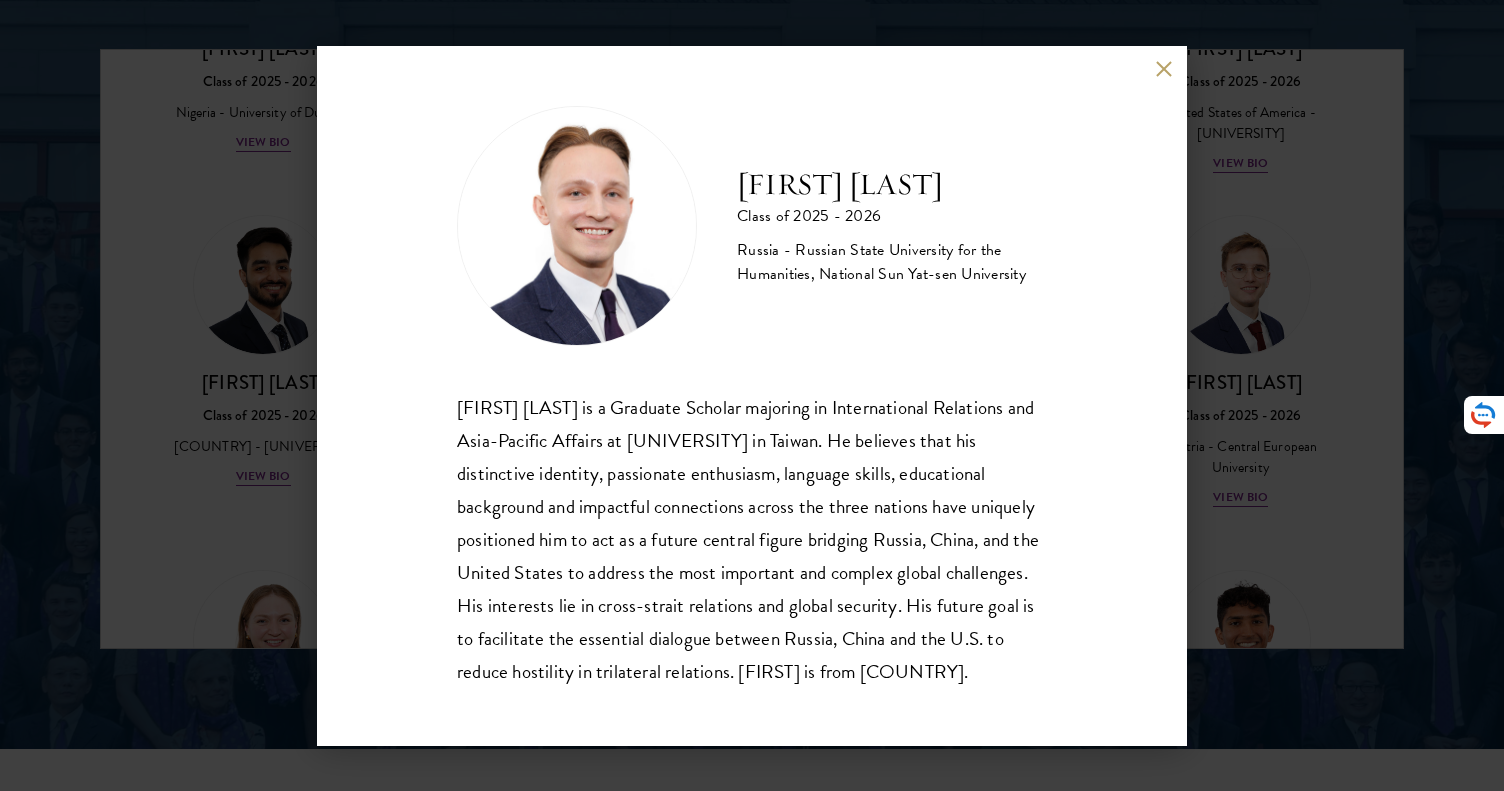 scroll, scrollTop: 2, scrollLeft: 0, axis: vertical 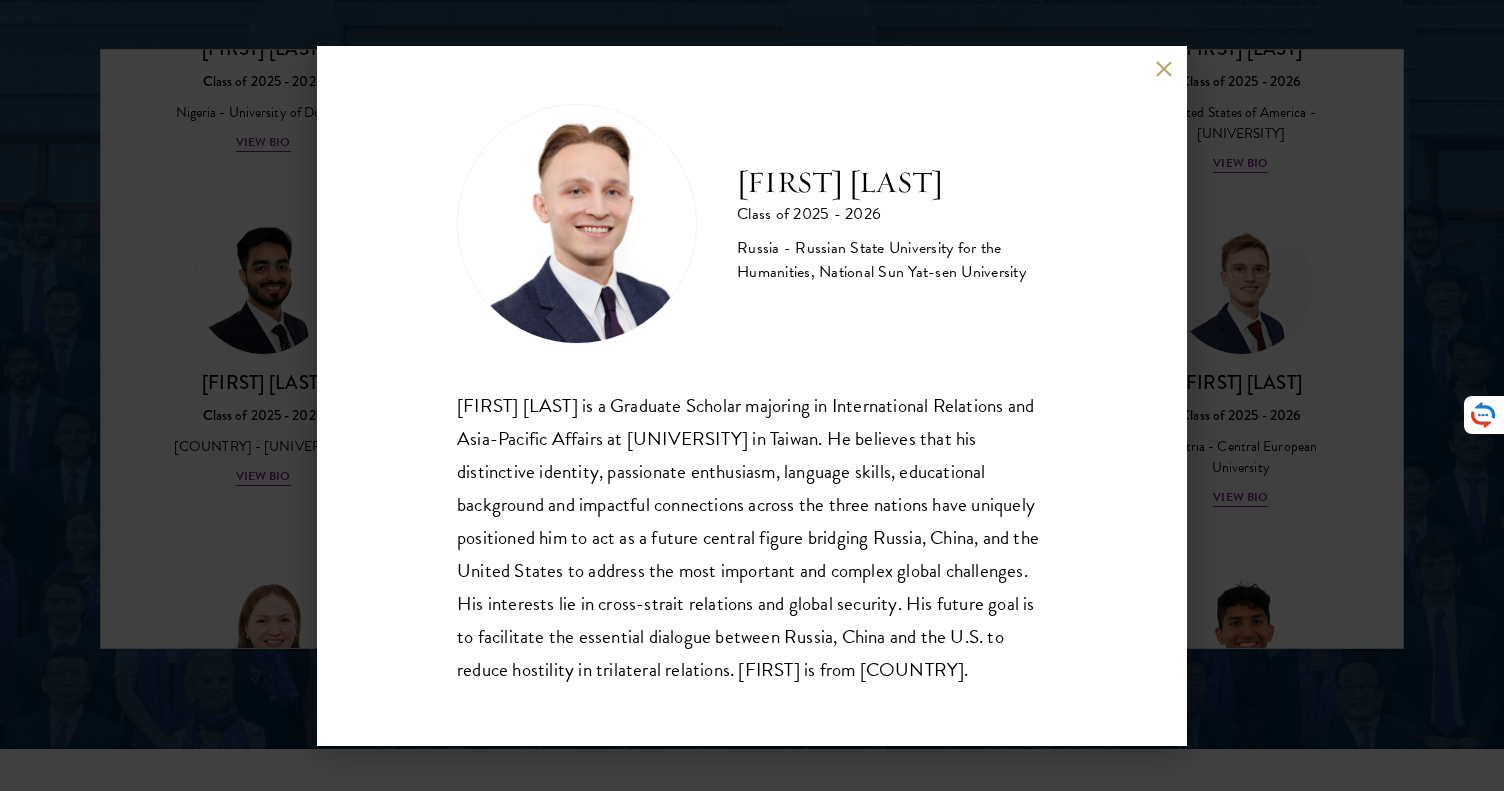 click on "[FIRST] [LAST]
Class of 2025 - 2026
[COUNTRY] - [UNIVERSITY], [UNIVERSITY]
[FIRST] [LAST] is a Graduate Scholar majoring in International Relations and Asia-Pacific Affairs at [UNIVERSITY] in Taiwan. He believes that his distinctive identity, passionate enthusiasm, language skills, educational background and impactful connections across the three nations have uniquely positioned him to act as a future central figure bridging Russia, China, and the United States to address the most important and complex global challenges. His interests lie in cross-strait relations and global security. His future goal is to facilitate the essential dialogue between Russia, China and the U.S. to reduce hostility in trilateral relations. [FIRST] is from [COUNTRY]." at bounding box center (752, 395) 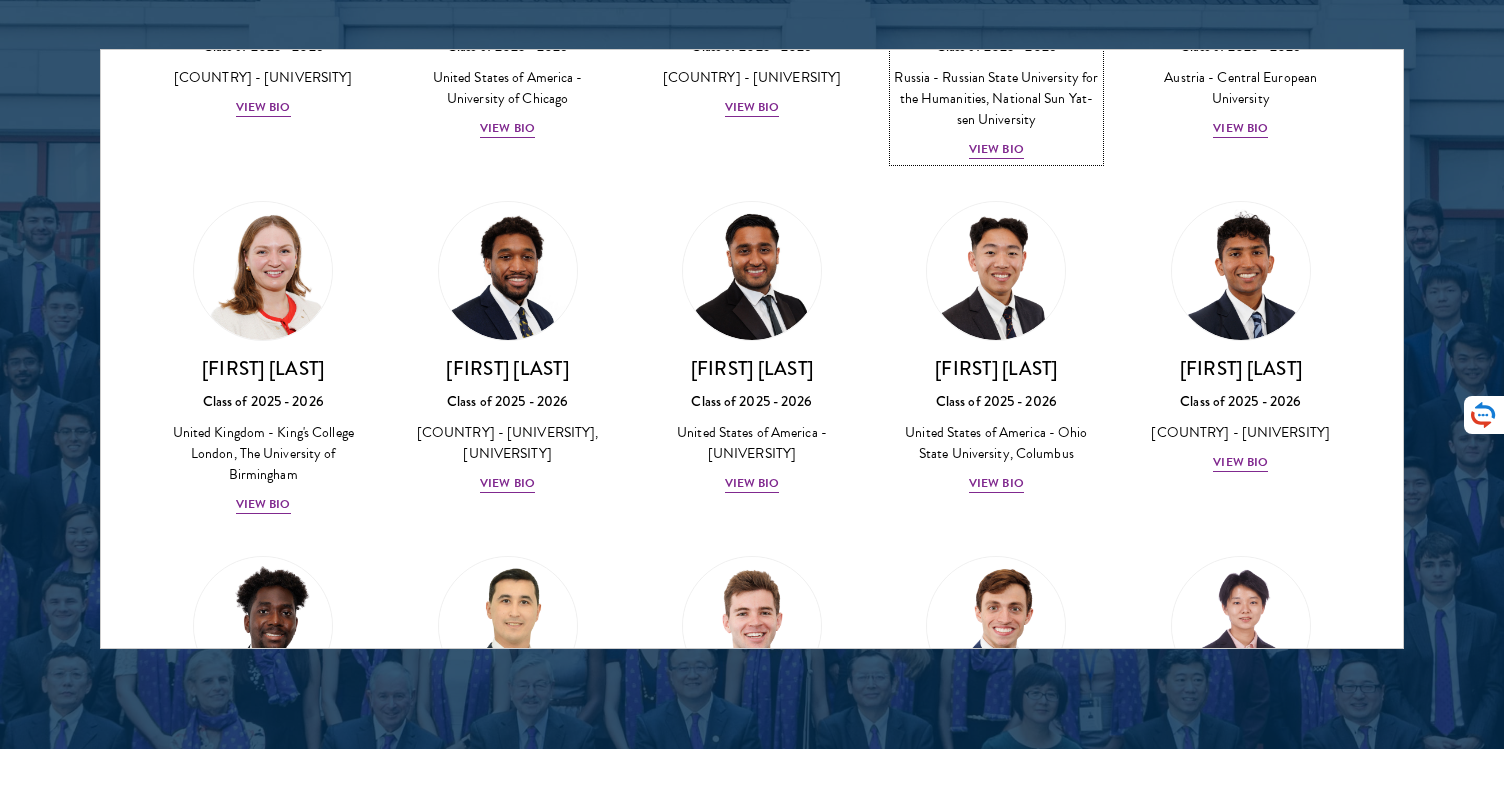 scroll, scrollTop: 7866, scrollLeft: 0, axis: vertical 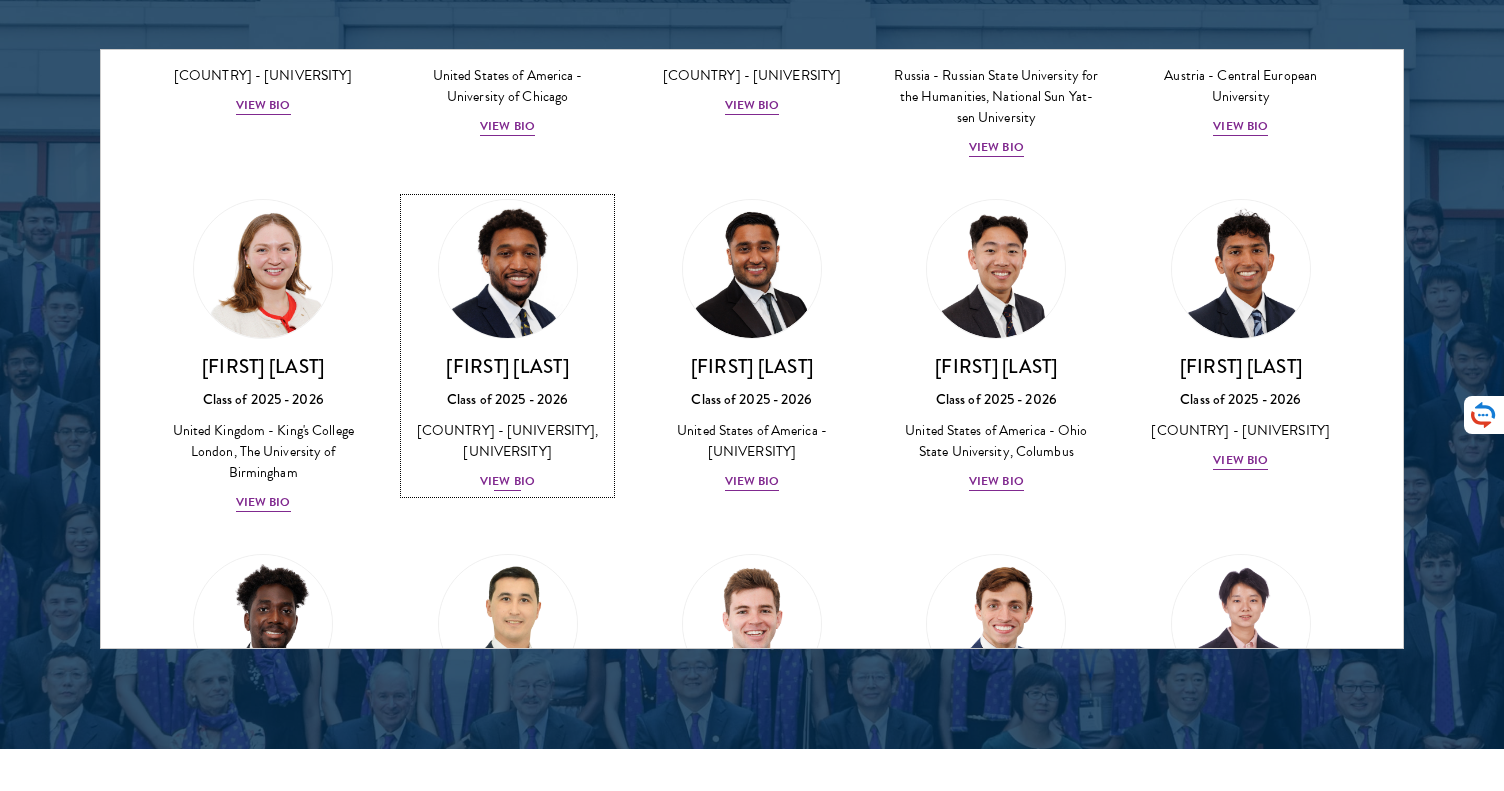 click on "Class of 2025 - 2026" at bounding box center (507, 399) 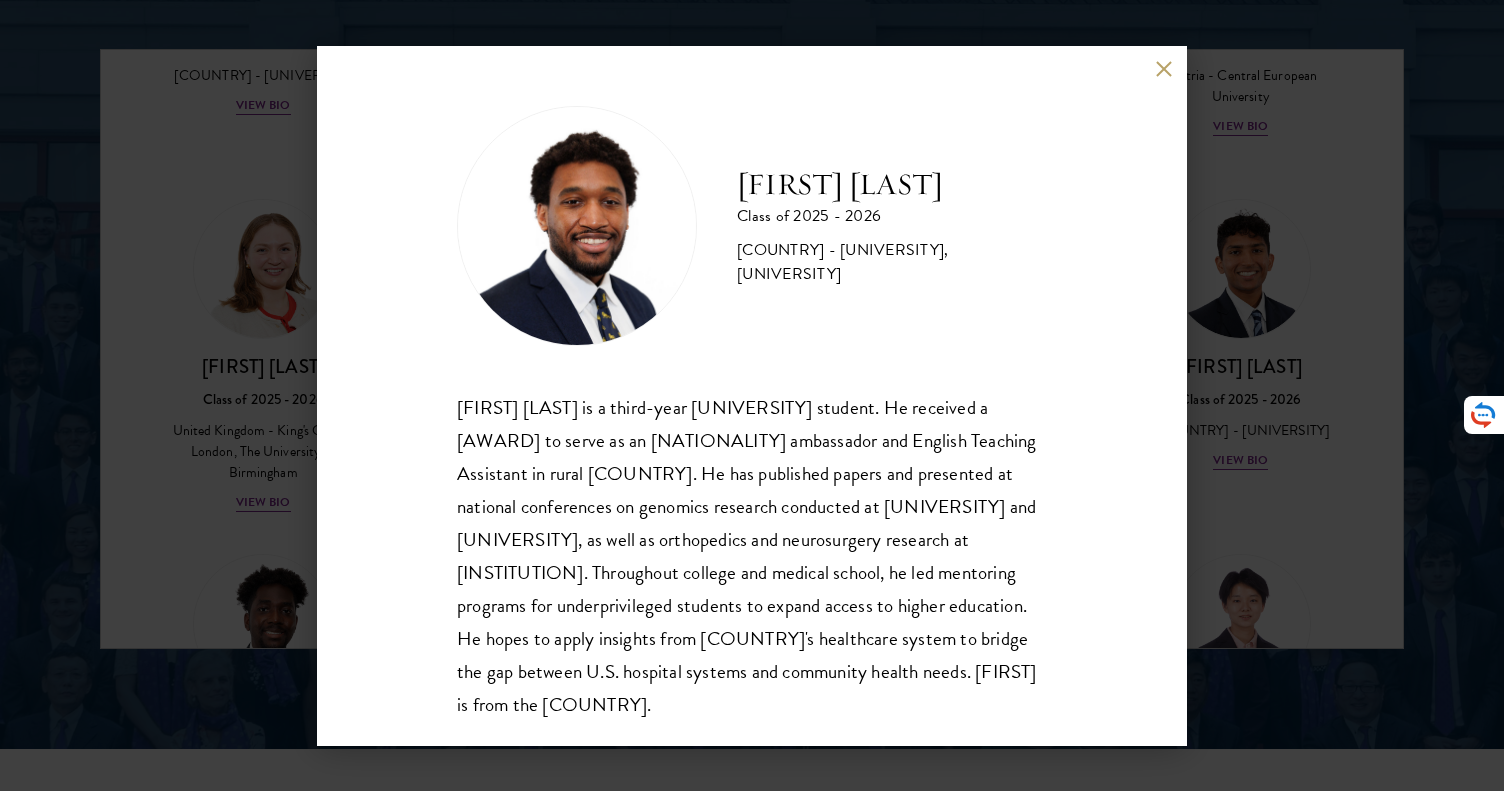 click on "[FIRST] [LAST] is a third-year [UNIVERSITY] student. He received a Fulbright Scholarship to serve as an American ambassador and English Teaching Assistant in rural [COUNTRY]. He has published papers and presented at national conferences on genomics research conducted at [UNIVERSITY] and [UNIVERSITY], as well as orthopedics and neurosurgery research at [UNIVERSITY]. Throughout college and medical school, he led mentoring programs for underprivileged students to expand access to higher education. He hopes to apply insights from [COUNTRY]'s healthcare system to bridge the gap between U.S. hospital systems and community health needs. [FIRST] is from the [COUNTRY]." at bounding box center [752, 396] 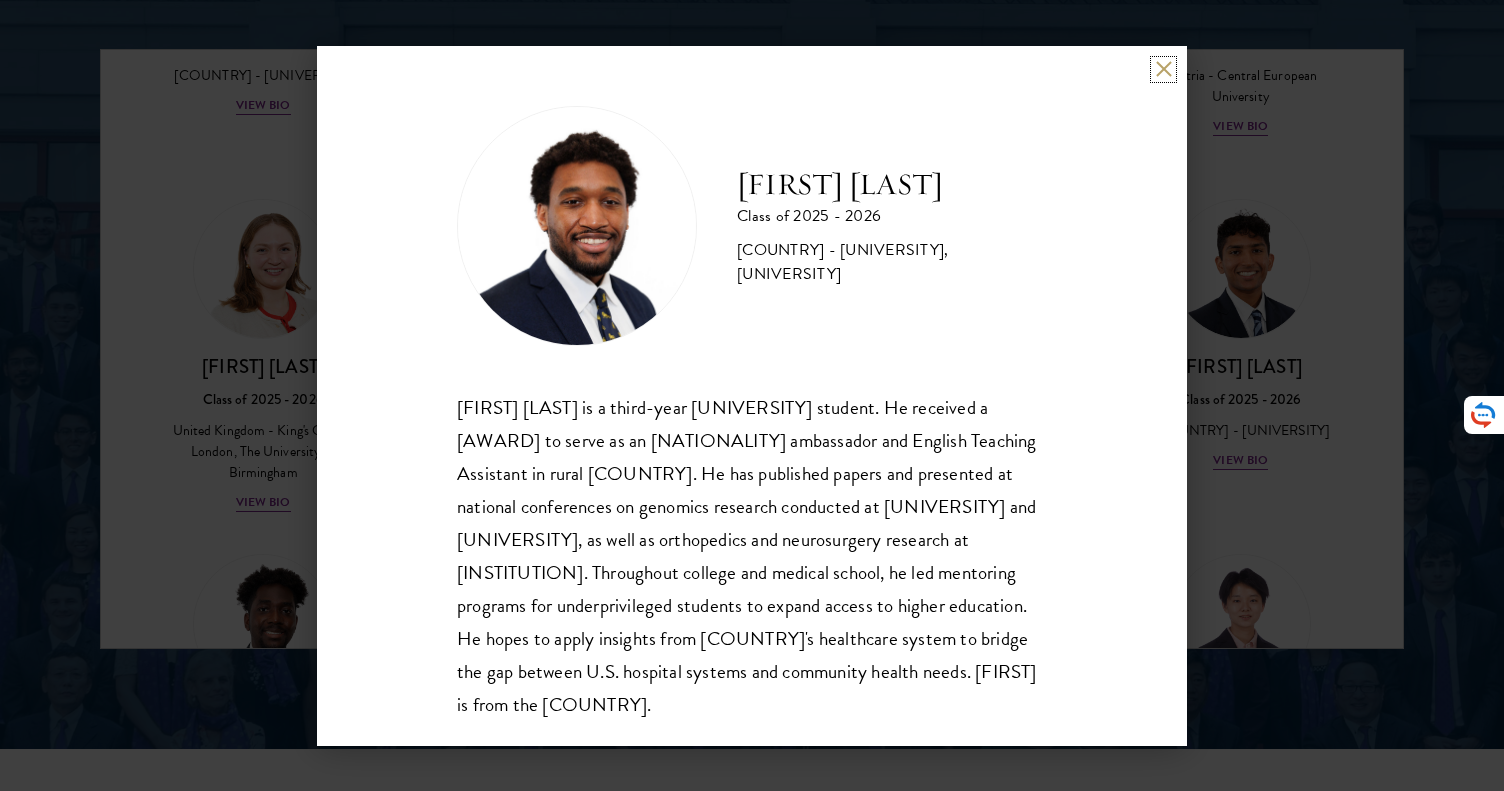 click at bounding box center (1163, 69) 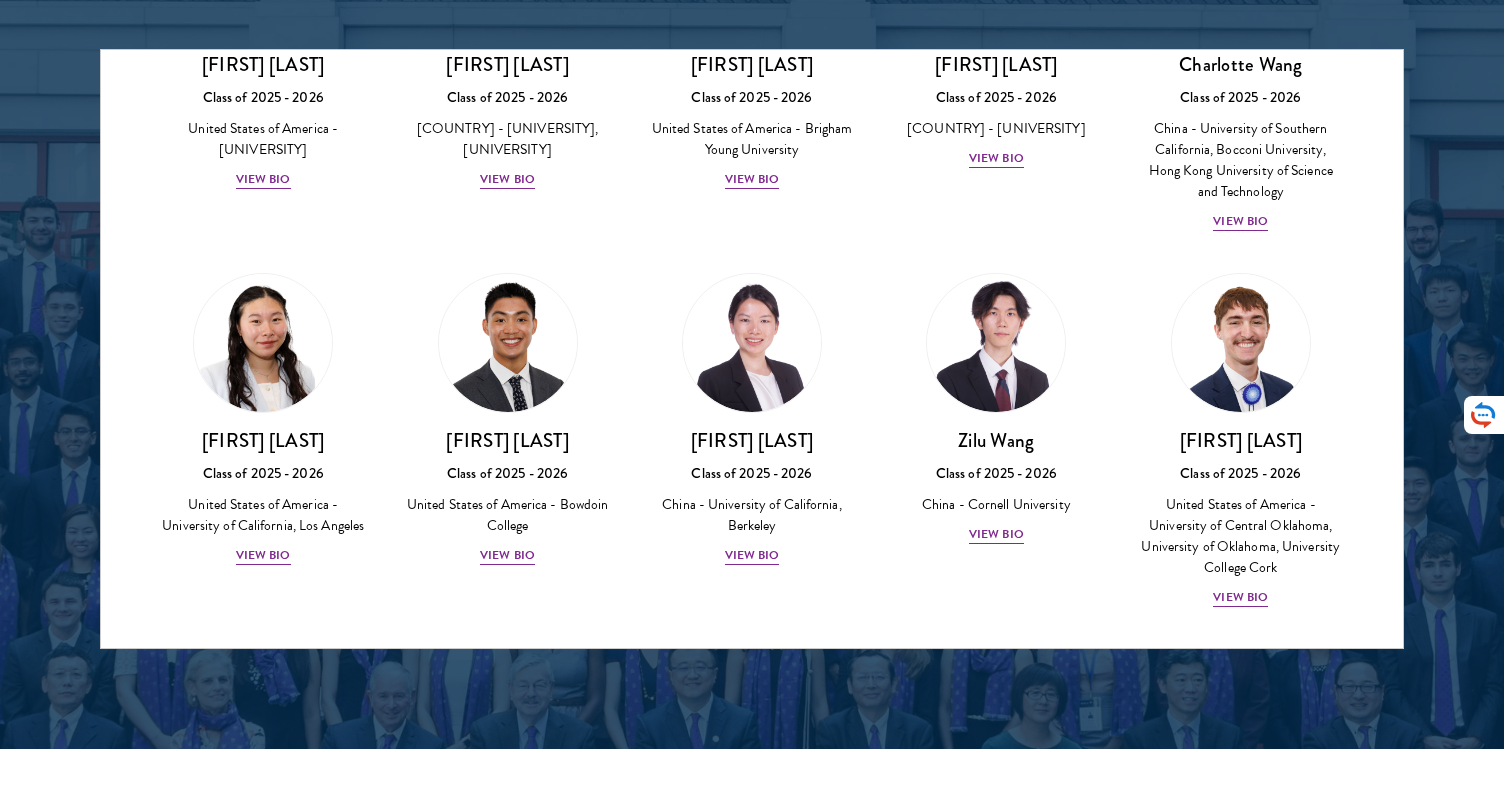 scroll, scrollTop: 8530, scrollLeft: 0, axis: vertical 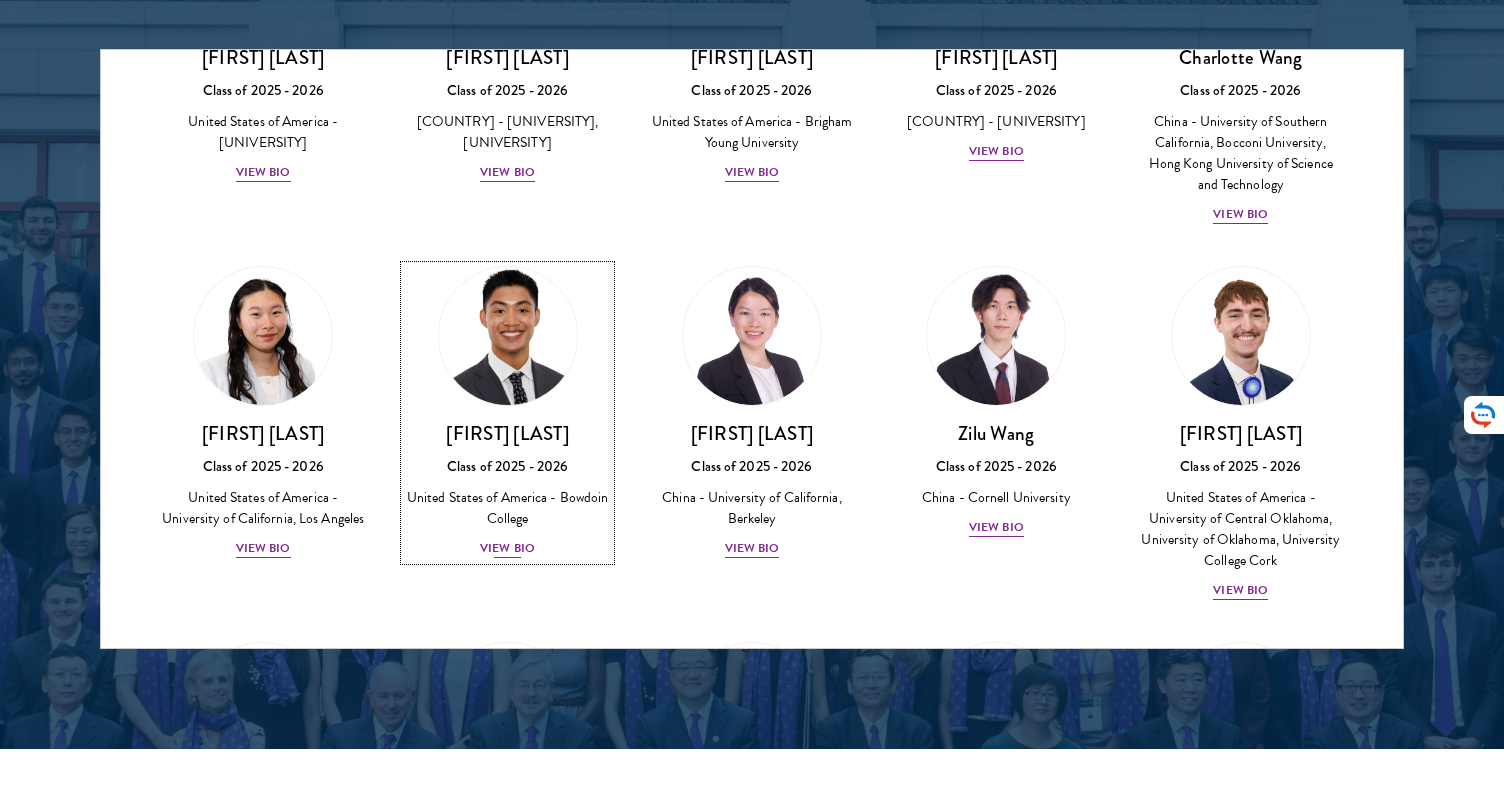 click at bounding box center [508, 336] 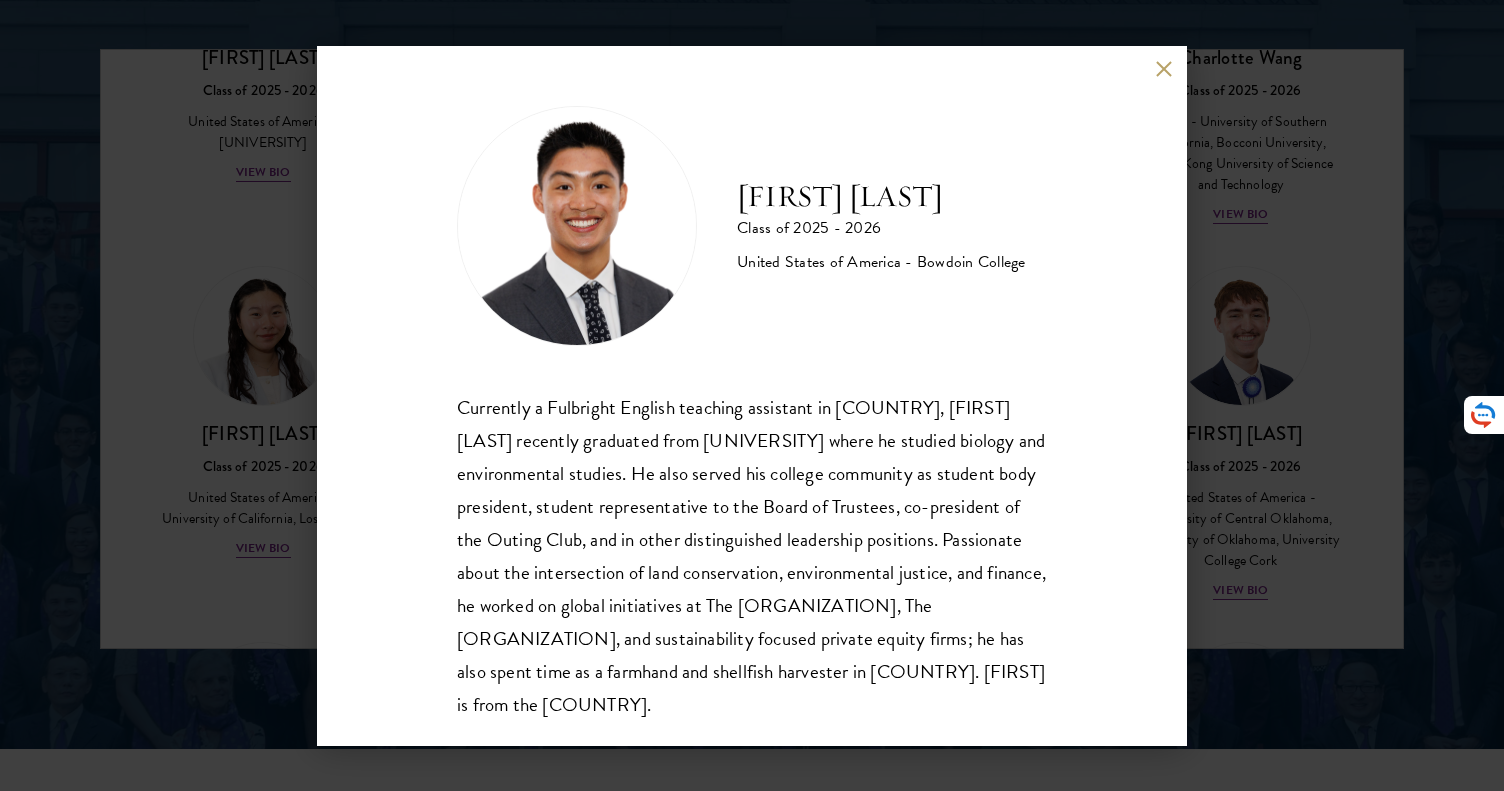 click on "[FIRST] [LAST]
Class of 2025 - 2026
[COUNTRY] - [UNIVERSITY]
Currently a Fulbright English teaching assistant in [COUNTRY], [FIRST] [LAST] recently graduated from [UNIVERSITY] where he studied biology and environmental studies. He also served his college community as student body president, student representative to the Board of Trustees, co-president of the Outing Club, and in other distinguished leadership positions. Passionate about the intersection of land conservation, environmental justice, and finance, he worked on global initiatives at The World Wildlife Fund, The Nature Conservancy, and sustainability focused private equity firms; he has also spent time as a farmhand and shellfish harvester in [COUNTRY]. [FIRST] is from the [COUNTRY]." at bounding box center (752, 395) 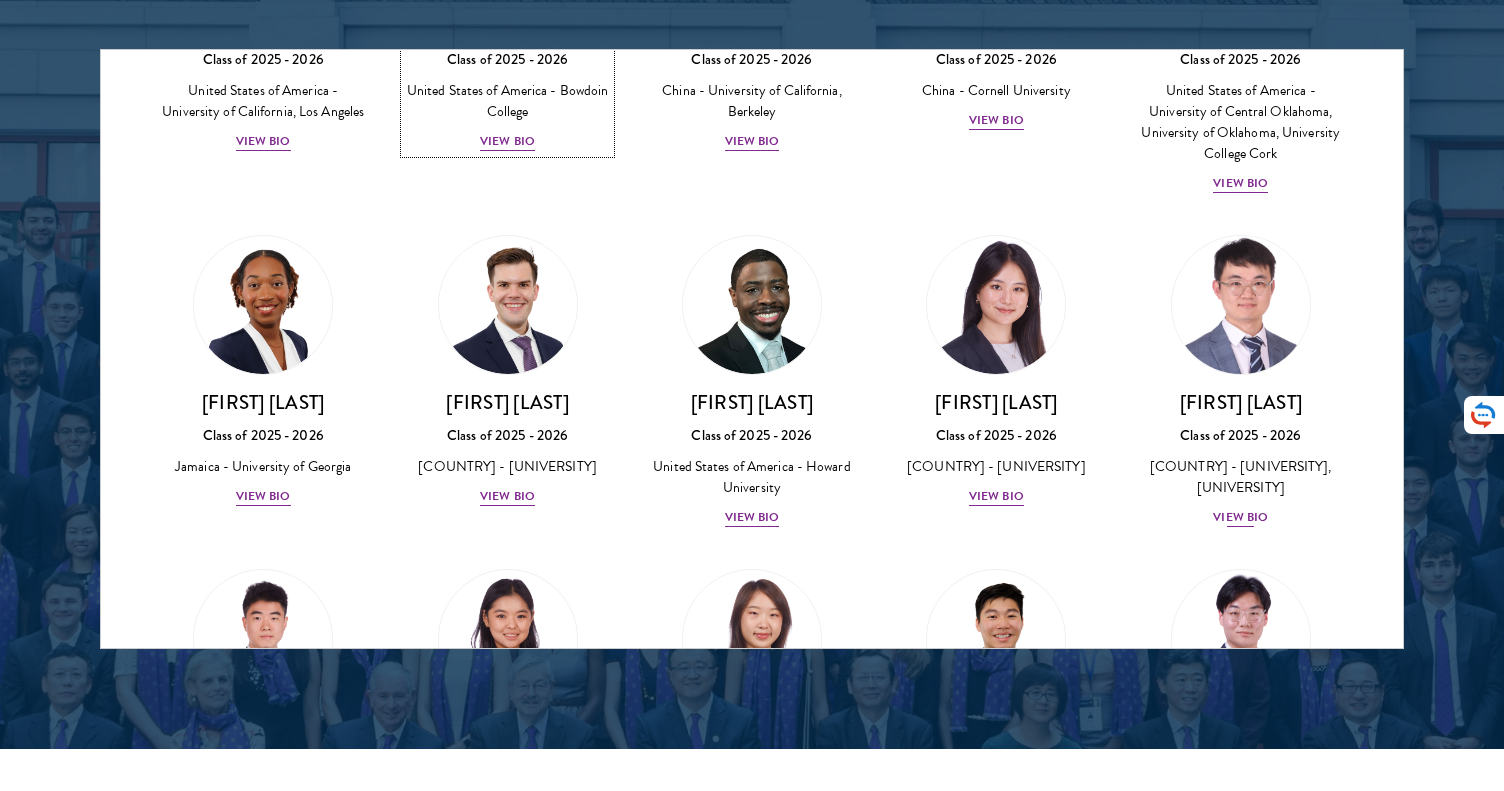 scroll, scrollTop: 8939, scrollLeft: 0, axis: vertical 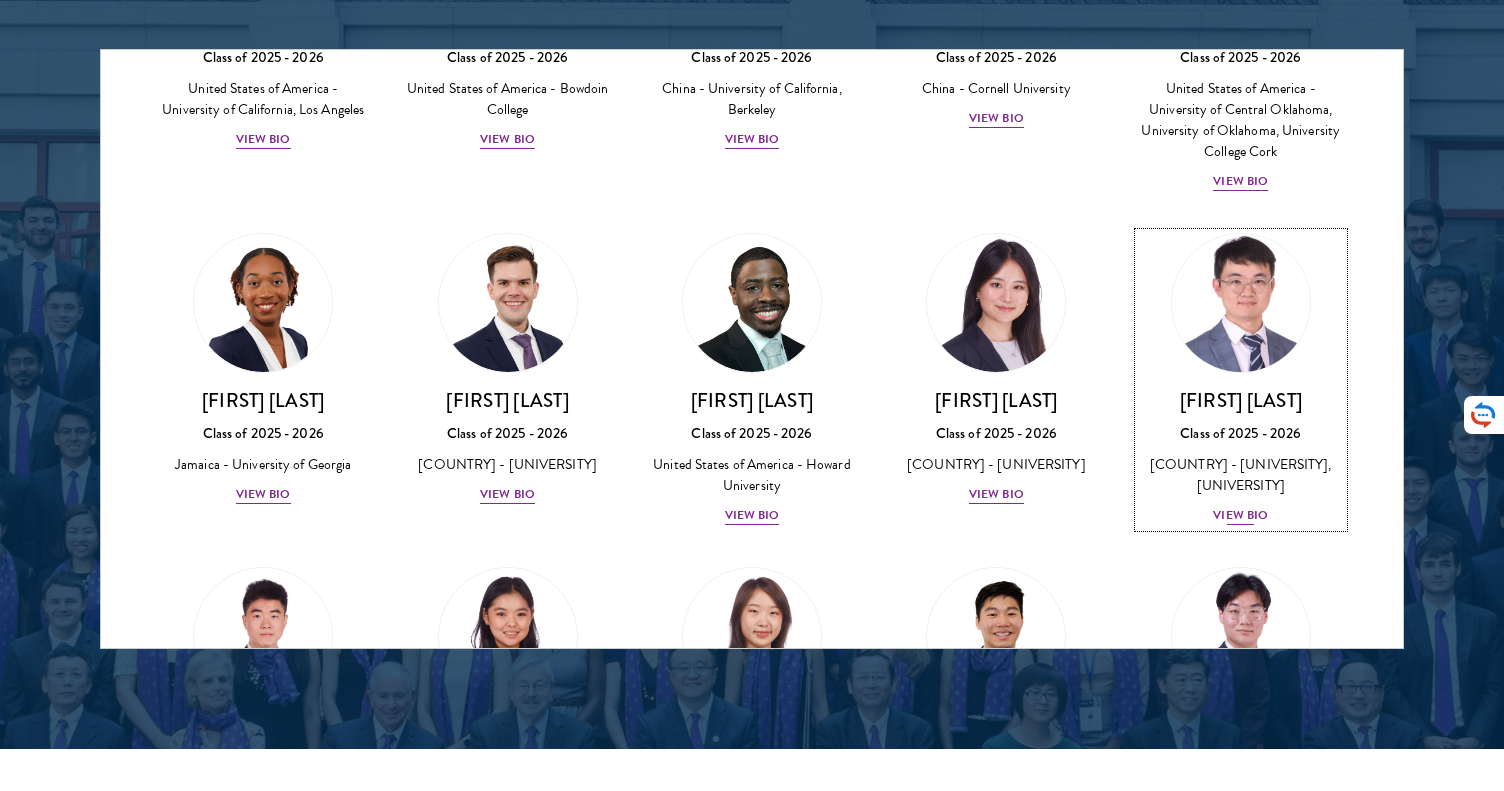 click on "[FIRST] [LAST]" at bounding box center [1241, 400] 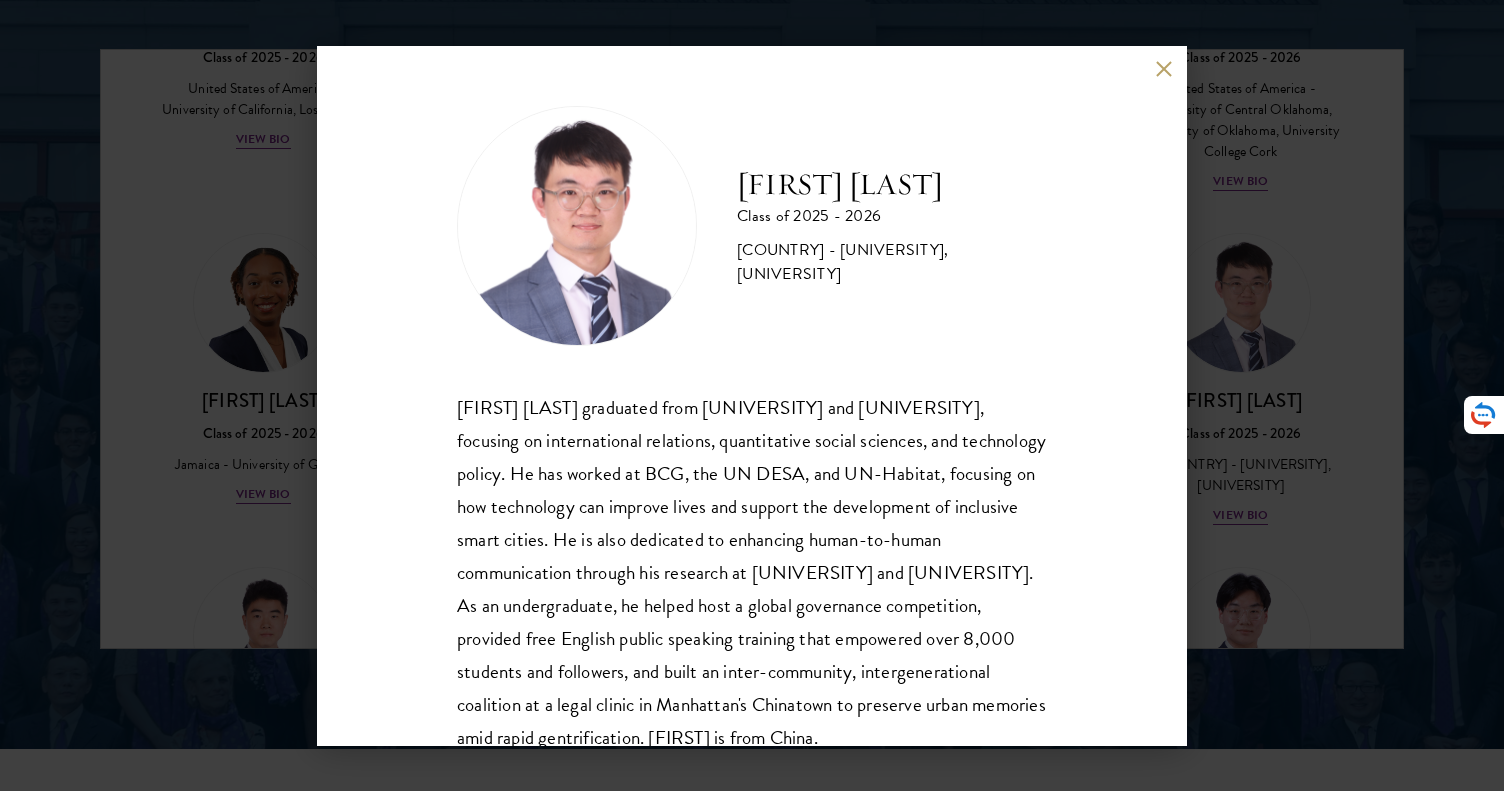 click on "[FIRST] ([FIRST]) [LAST] graduated from [UNIVERSITY] and [UNIVERSITY], focusing on international relations, quantitative social sciences, and technology policy. He has worked at [ORGANIZATION], the [ORGANIZATION], and [ORGANIZATION], focusing on how technology can improve lives and support the development of inclusive smart cities. He is also dedicated to enhancing human-to-human communication through his research at [UNIVERSITY] and [UNIVERSITY]. As an undergraduate, he helped host a global governance competition, provided free English public speaking training that empowered over 8,000 students and followers, and built an inter-community, intergenerational coalition at a legal clinic in [COUNTRY]'s [NEIGHBORHOOD] to preserve urban memories amid rapid gentrification. [FIRST] is from [COUNTRY]." at bounding box center (752, 395) 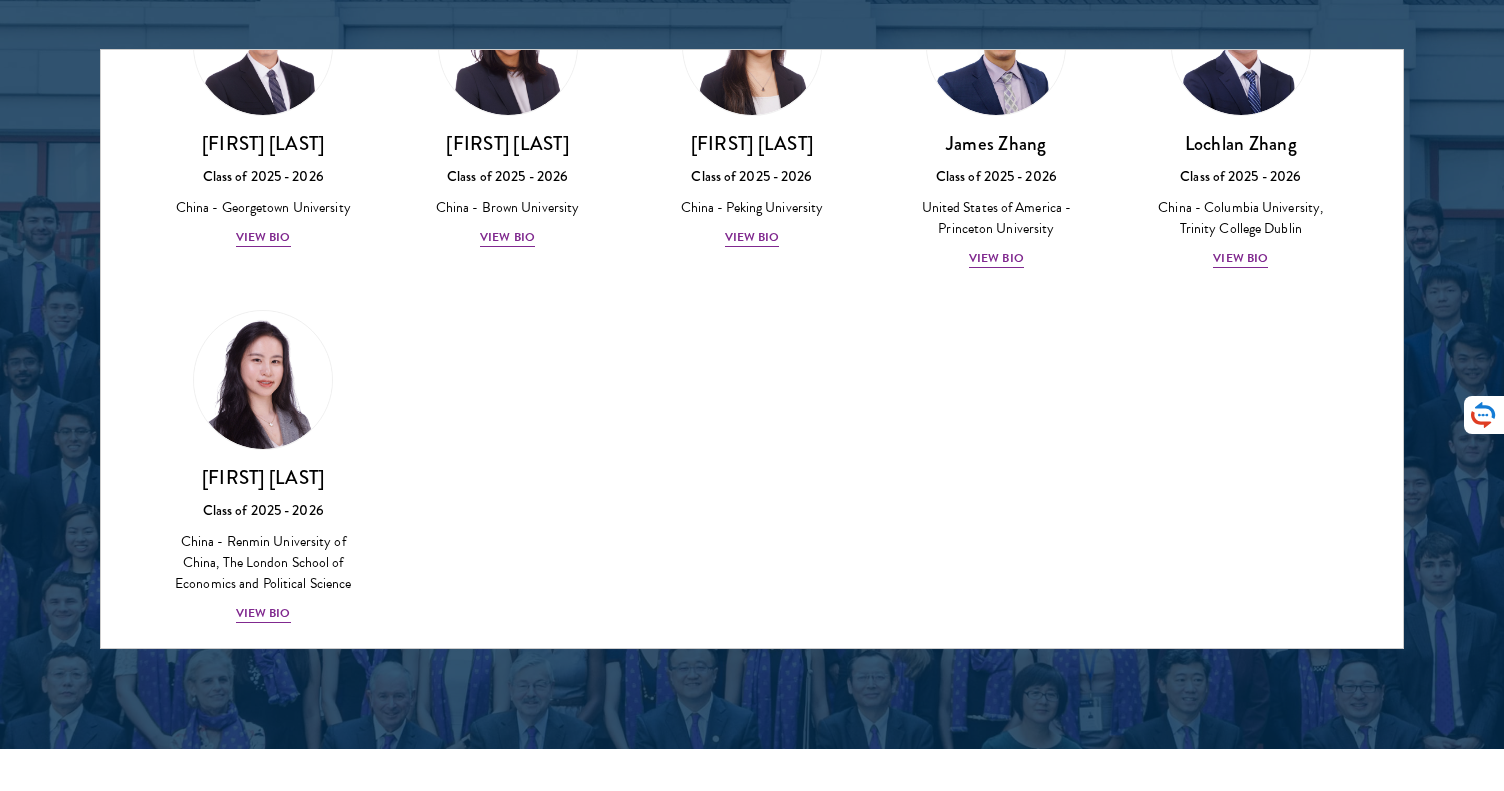 scroll, scrollTop: 9534, scrollLeft: 0, axis: vertical 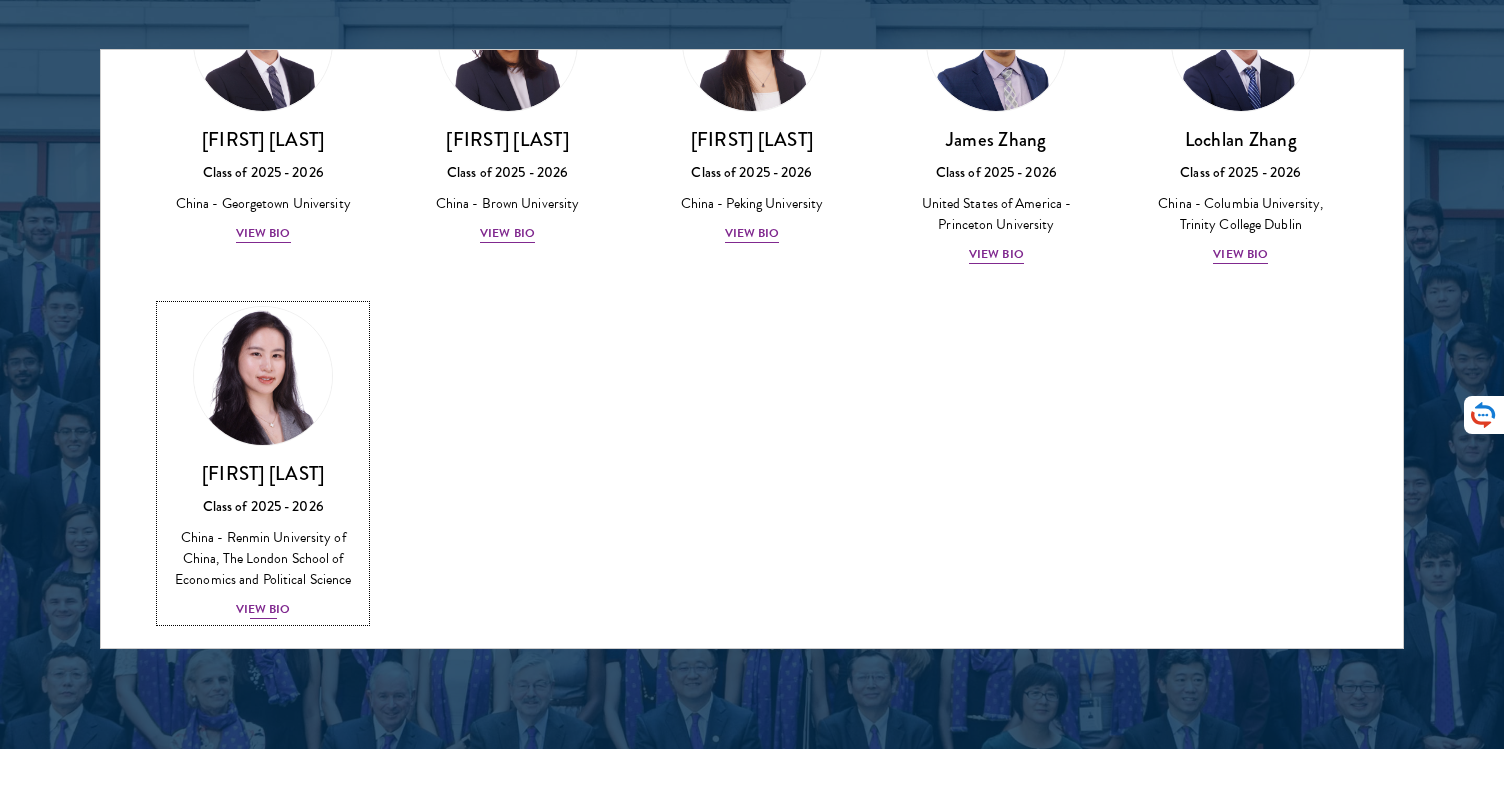 click at bounding box center [263, 376] 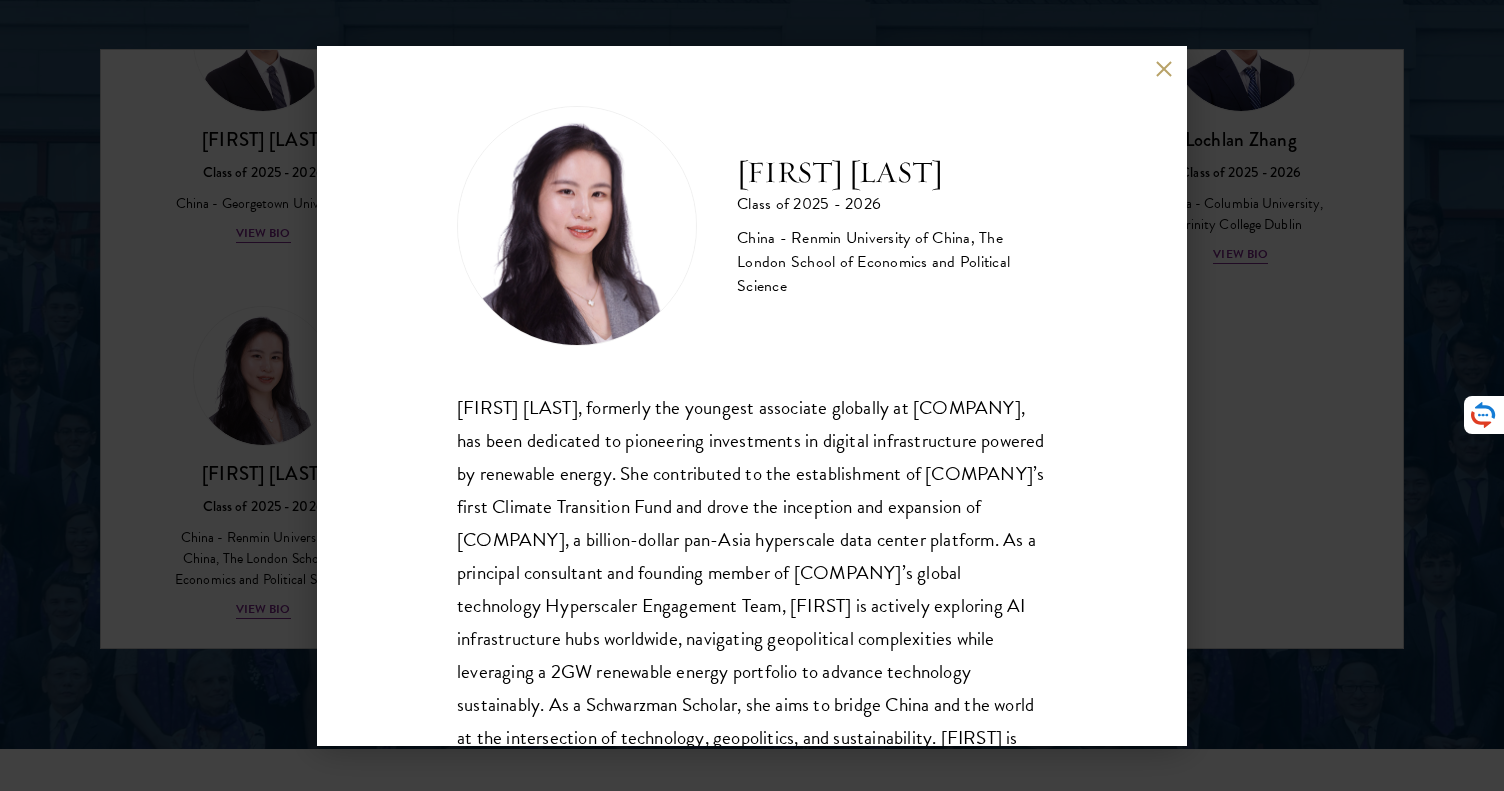 click on "[FIRST] [LAST]
Class of 2025 - 2026
[COUNTRY] - [UNIVERSITY], [UNIVERSITY]" at bounding box center (752, 395) 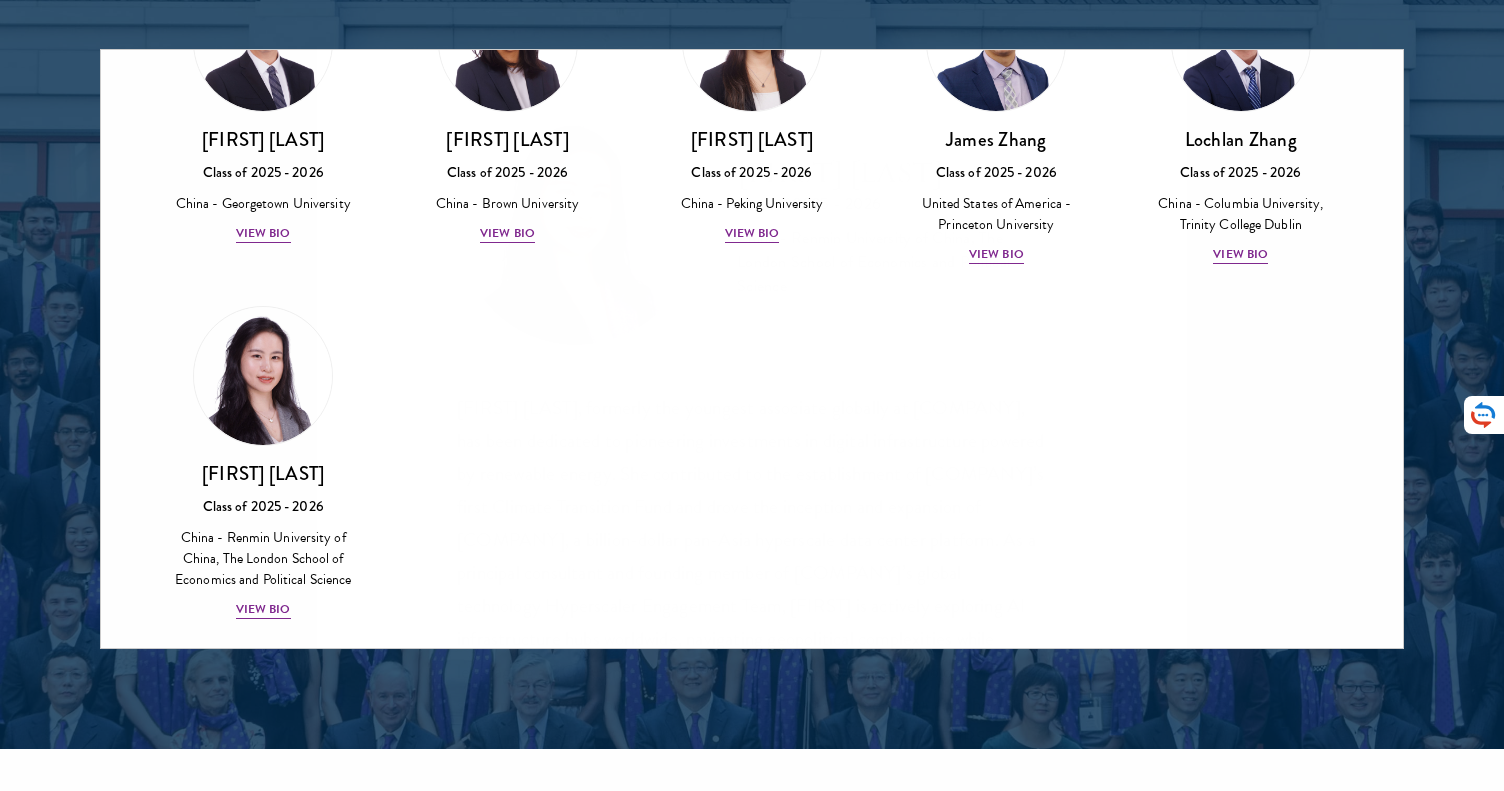 scroll, scrollTop: 2405, scrollLeft: 0, axis: vertical 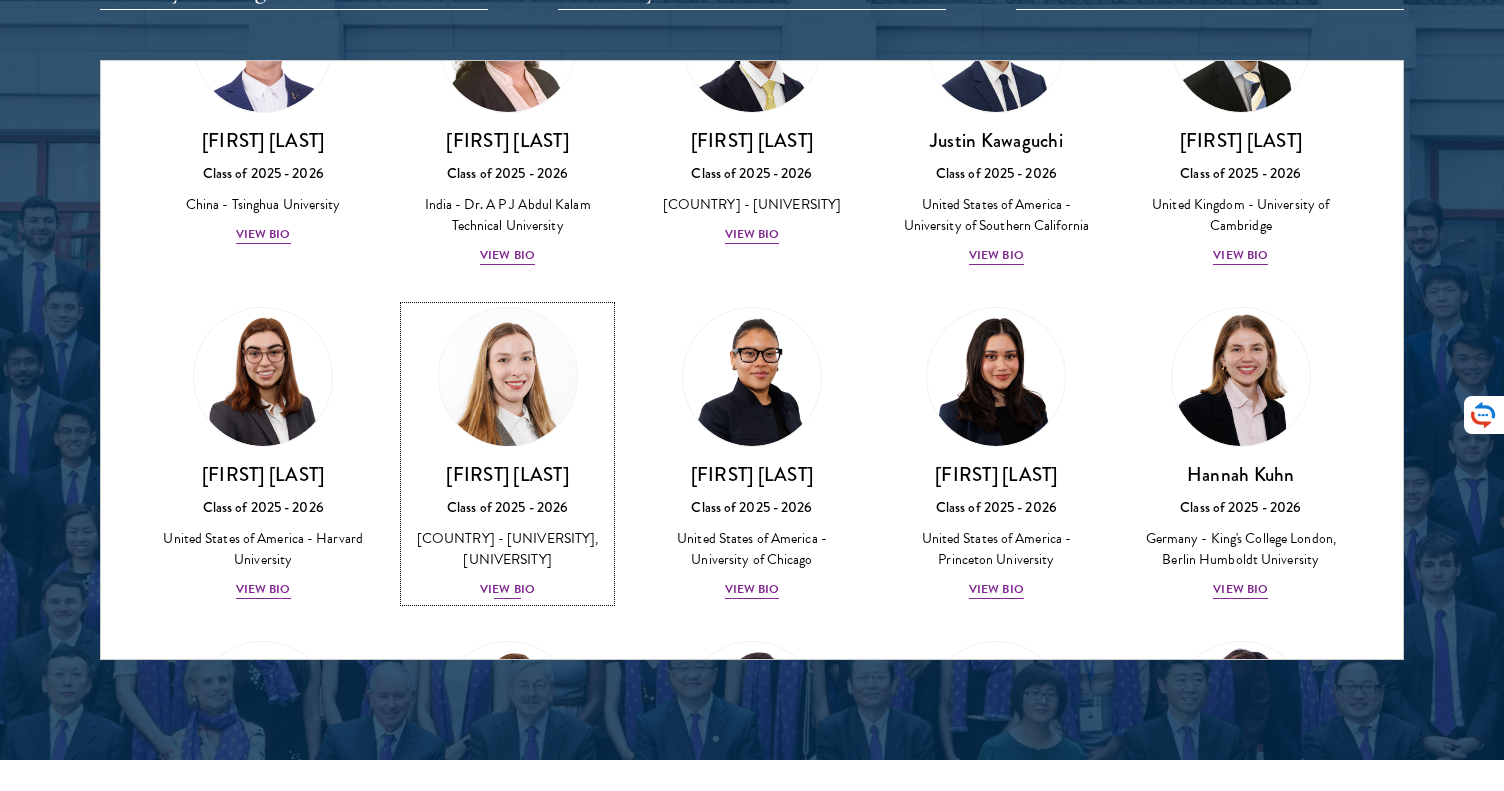 click on "[FIRST] [LAST]" at bounding box center [507, 474] 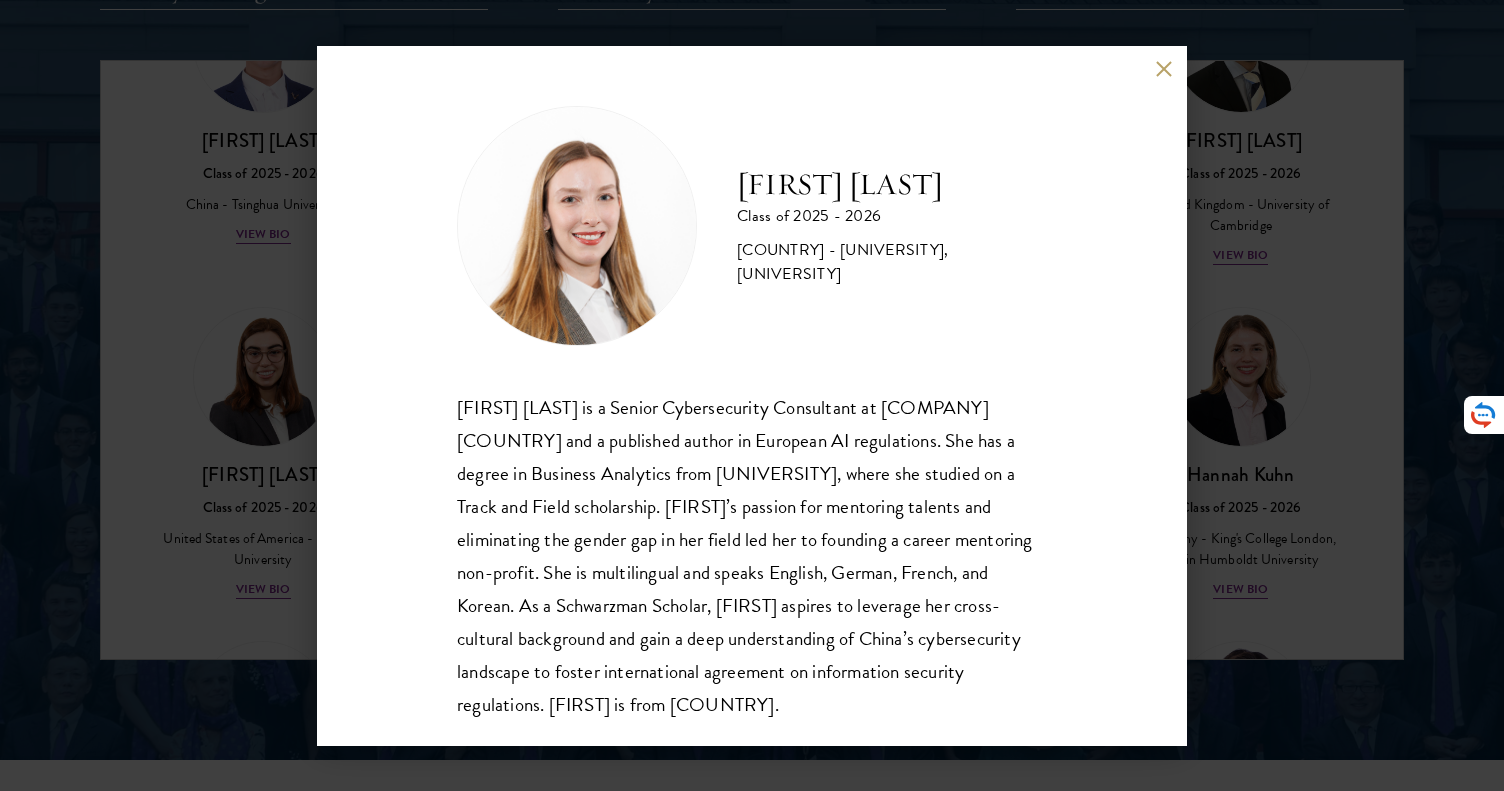 click on "[FIRST] [LAST] is a Senior Cybersecurity Consultant at Deloitte [COUNTRY] and a published author in European AI regulations. She has a degree in Business Analytics from [UNIVERSITY], where she studied on a Track and Field scholarship. [FIRST]'s passion for mentoring talents and eliminating the gender gap in her field led her to founding a career mentoring non-profit. She is multilingual and speaks English, German, French, and Korean. As a Schwarzman Scholar, [FIRST] aspires to leverage her cross-cultural background and gain a deep understanding of [COUNTRY]'s cybersecurity landscape to foster international agreement on information security regulations. [FIRST] is from [COUNTRY]." at bounding box center [752, 395] 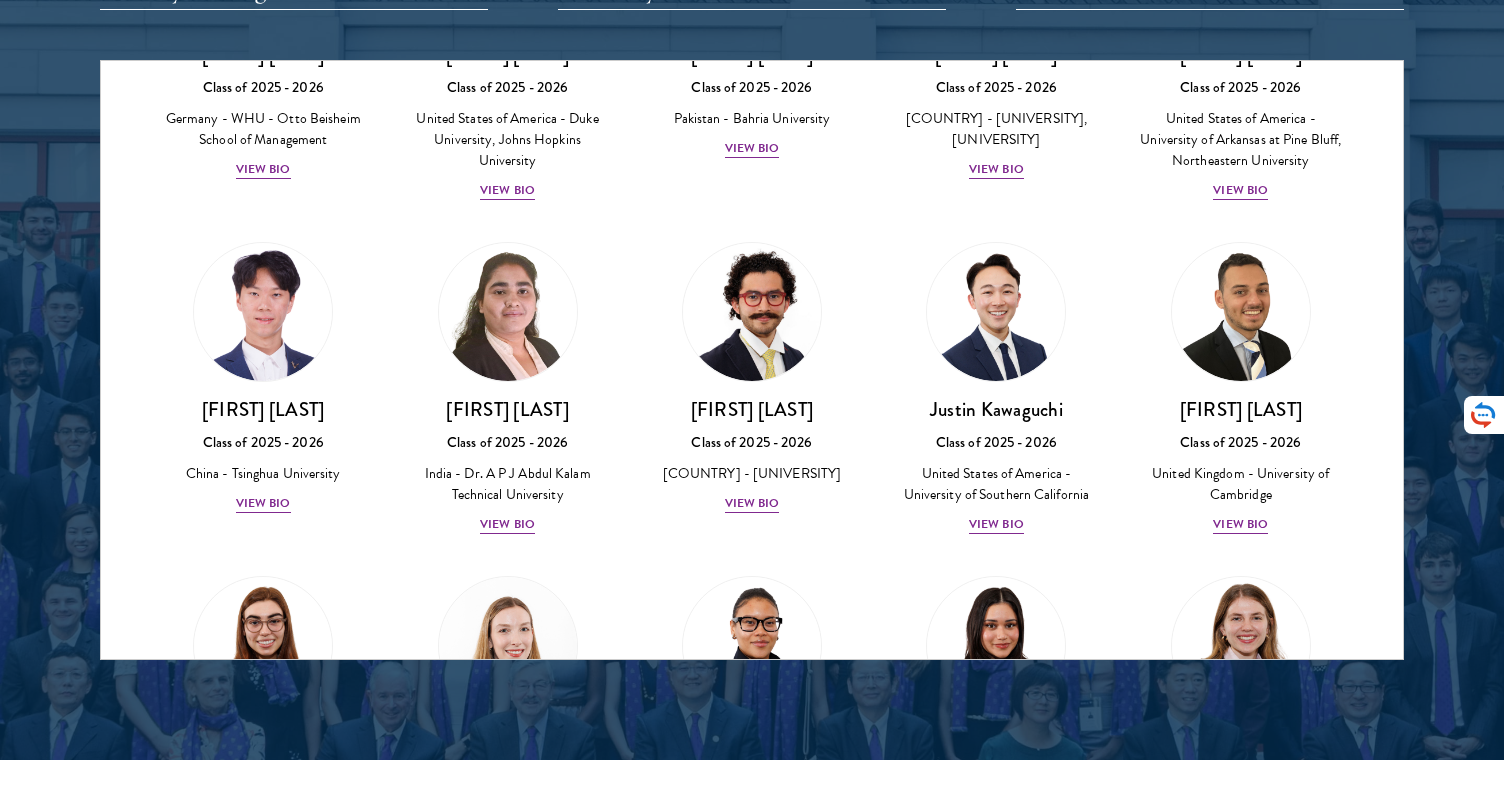scroll, scrollTop: 3734, scrollLeft: 0, axis: vertical 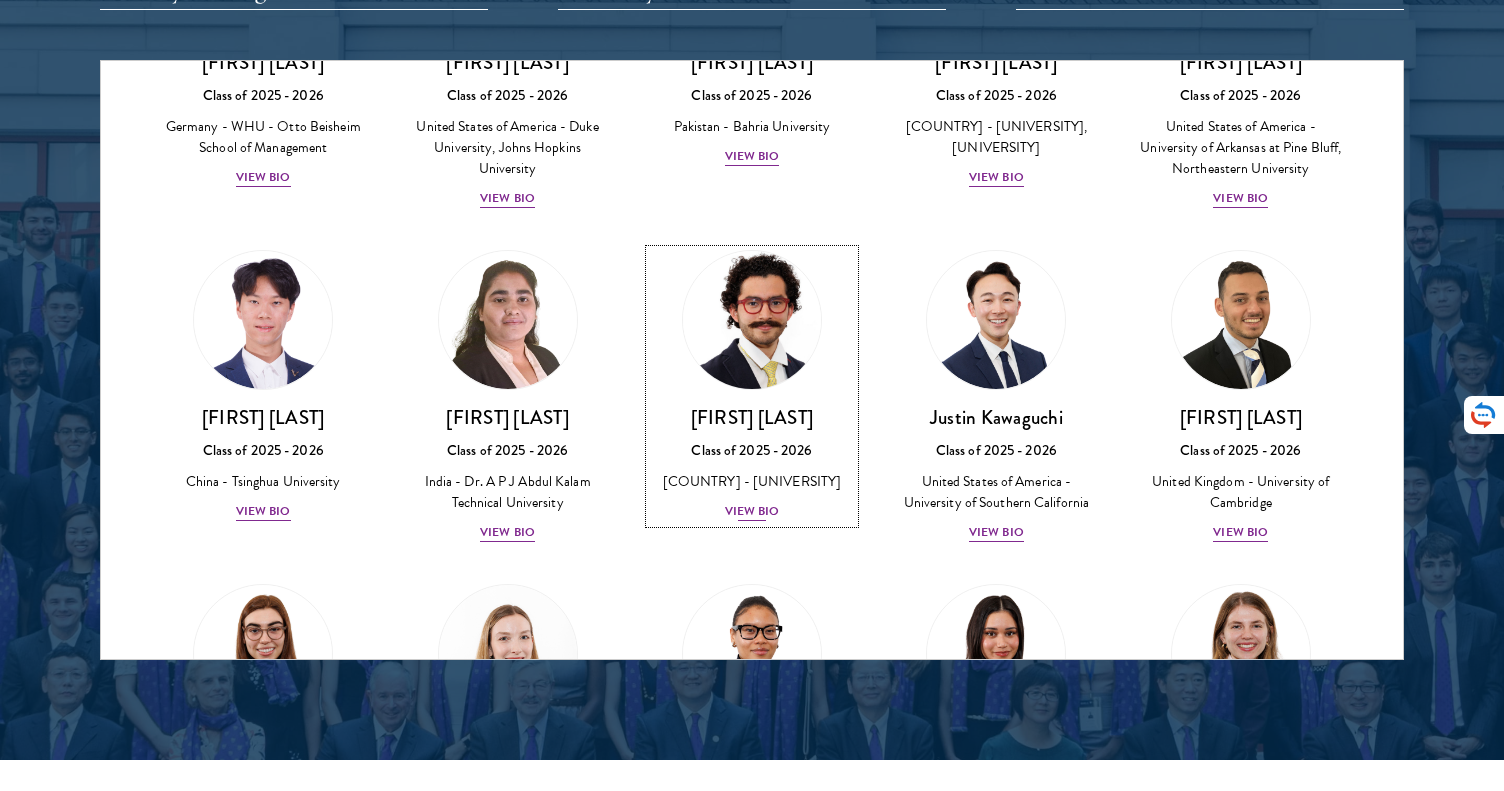 click at bounding box center (752, 320) 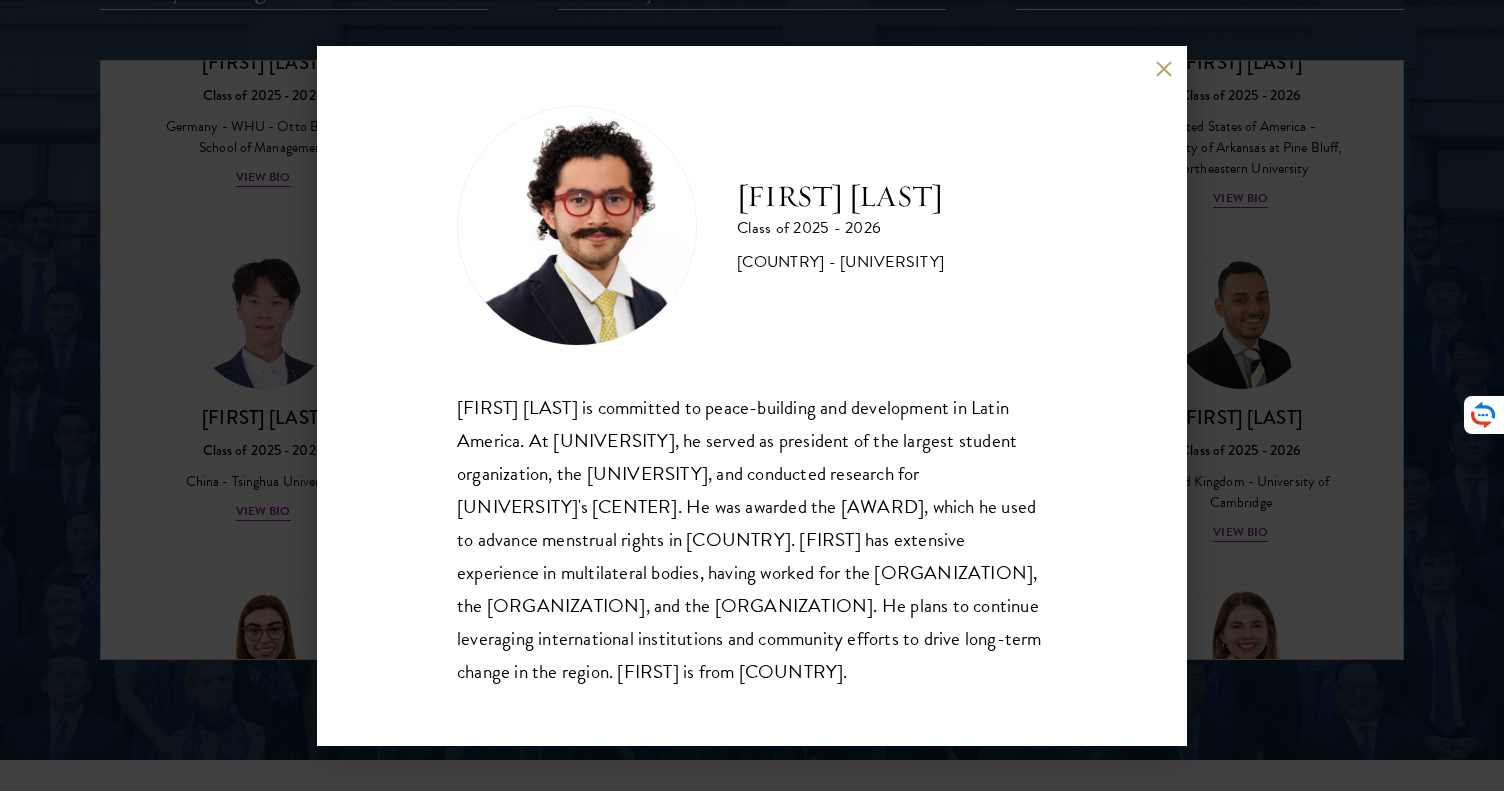 scroll, scrollTop: 16, scrollLeft: 0, axis: vertical 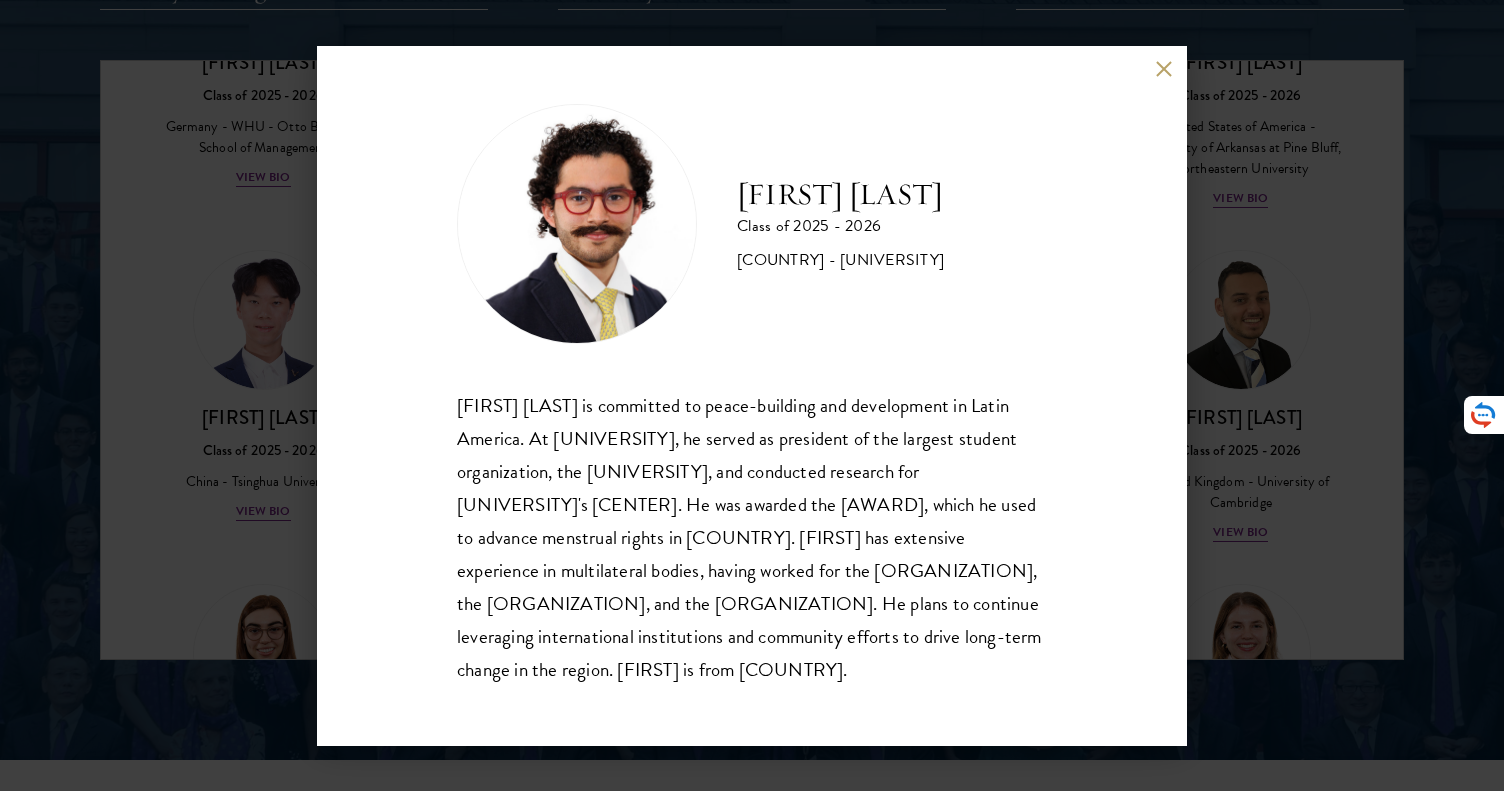 click on "[FIRST] [LAST] is committed to peace-building and development in Latin America. At [UNIVERSITY], he served as president of the largest student organization, the Yale International Relations Association, and conducted research for [UNIVERSITY]'s Leitner Center of Effective Democratic Government. He was awarded the Davis Project for Peace Fellowship, which he used to advance menstrual rights in Honduras. [FIRST] has extensive experience in multilateral bodies, having worked for the United Nations, the United Nations Development Program, and the Organization of American States. He plans to continue leveraging international institutions and community efforts to drive long-term change in the region. [FIRST] is from Honduras." at bounding box center [752, 395] 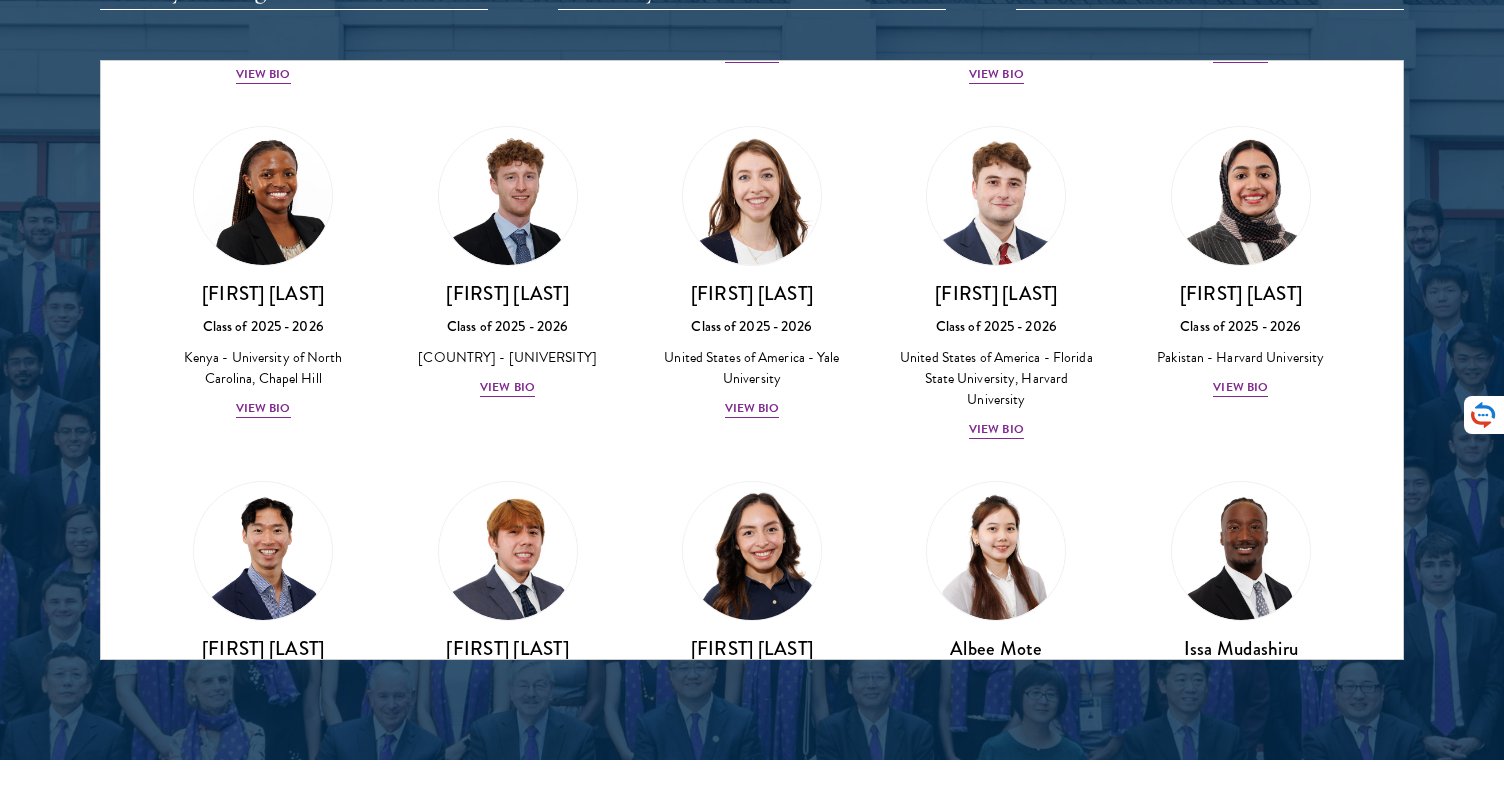 scroll, scrollTop: 5871, scrollLeft: 0, axis: vertical 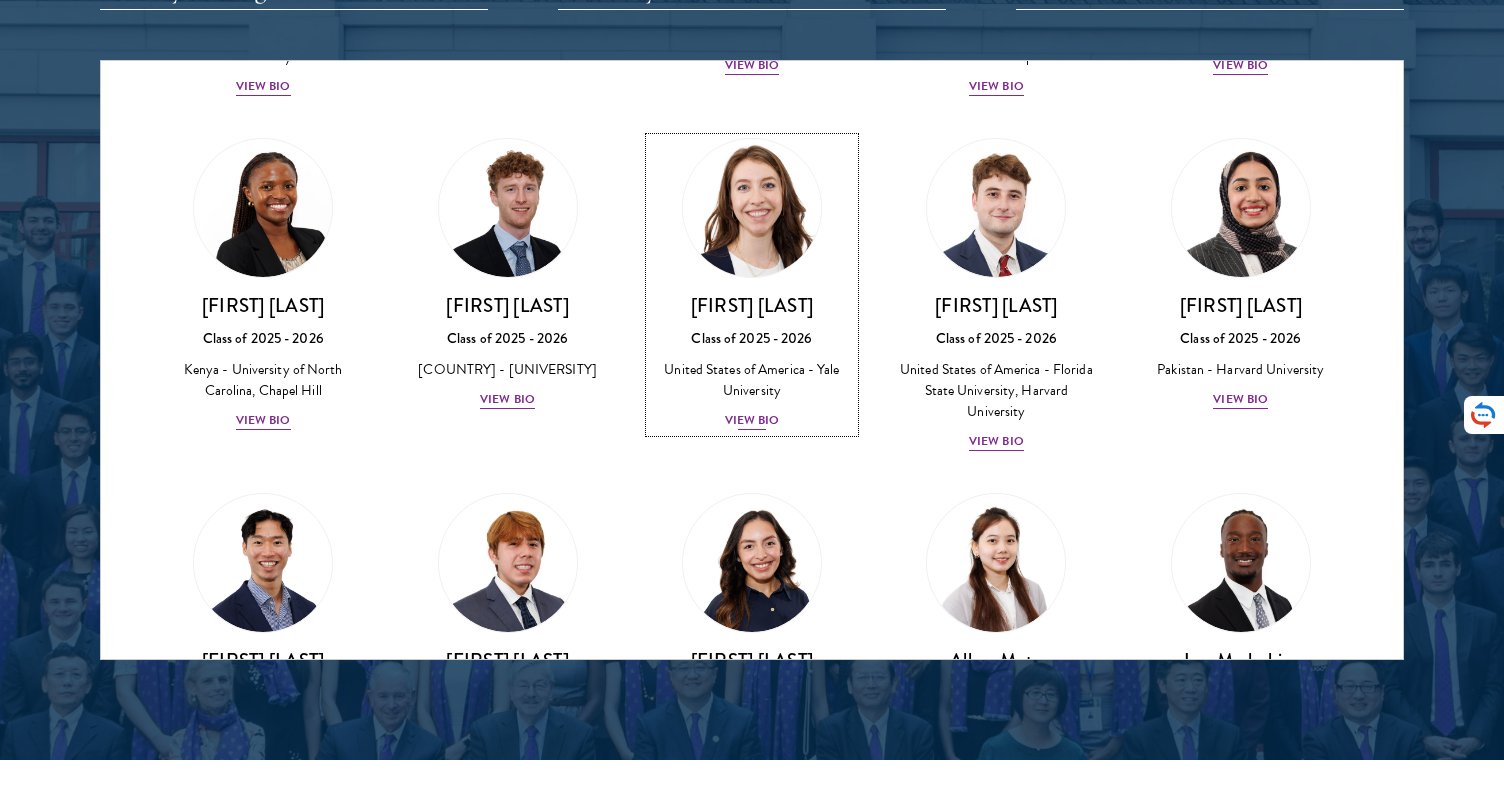 click on "[FIRST] [LAST]
Class of 2025 - 2026
[COUNTRY] - [UNIVERSITY]
View Bio" at bounding box center (752, 285) 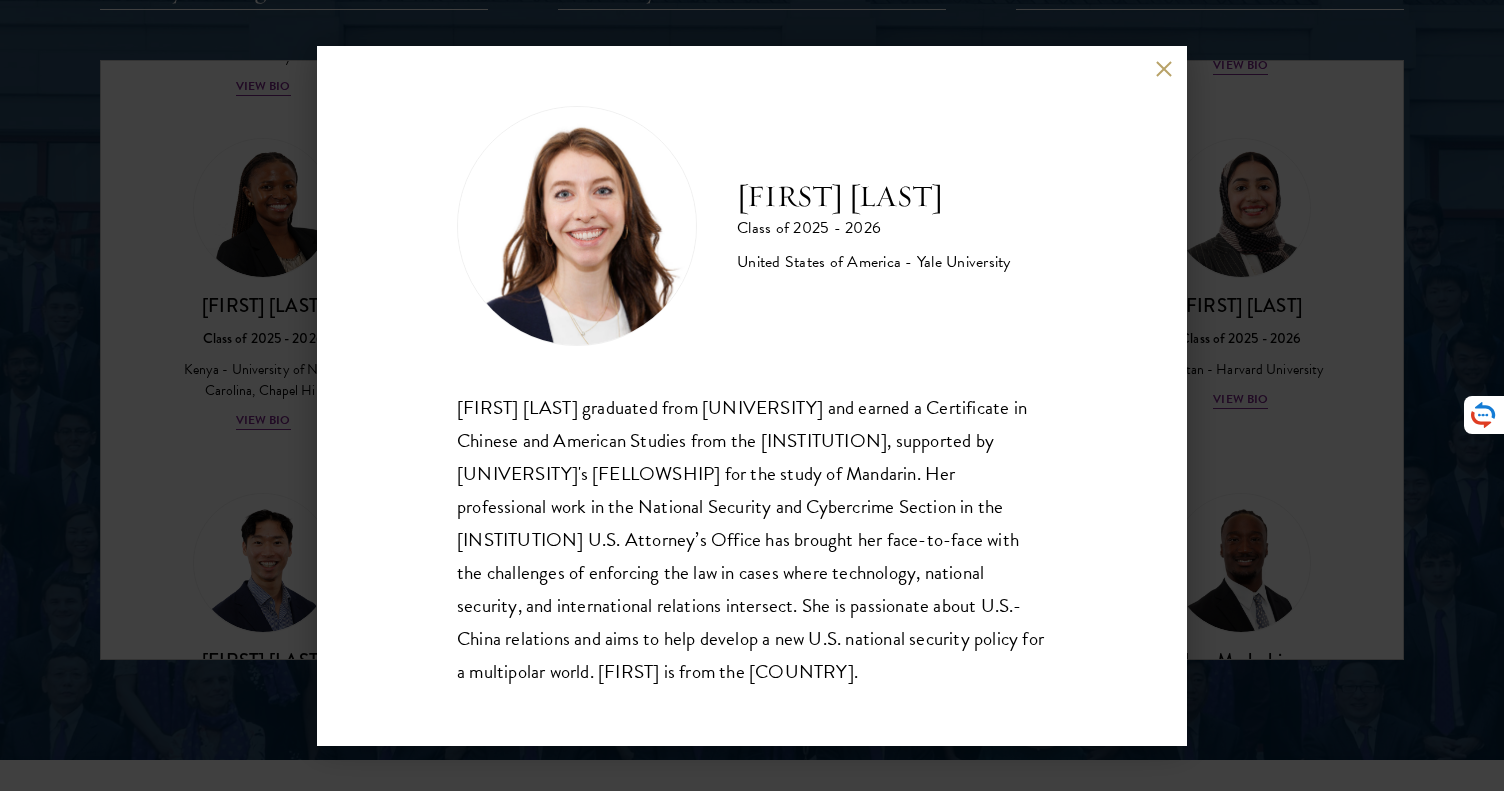 click on "[FIRST] [LAST]
Class of 2025 - 2026
United States of America - [UNIVERSITY]
[FIRST] [LAST] graduated from [UNIVERSITY] and earned a Certificate in Chinese and American Studies from the Hopkins Nanjing Center, supported by [UNIVERSITY]'s Richard U. Light Fellowship for the study of Mandarin. Her professional work in the National Security and Cybercrime Section in the Brooklyn U.S. Attorney’s Office has brought her face-to-face with the challenges of enforcing the law in cases where technology, national security, and international relations intersect. She is passionate about U.S.-China relations and aims to help develop a new U.S. national security policy for a multipolar world. [FIRST] is from the United States." at bounding box center (752, 395) 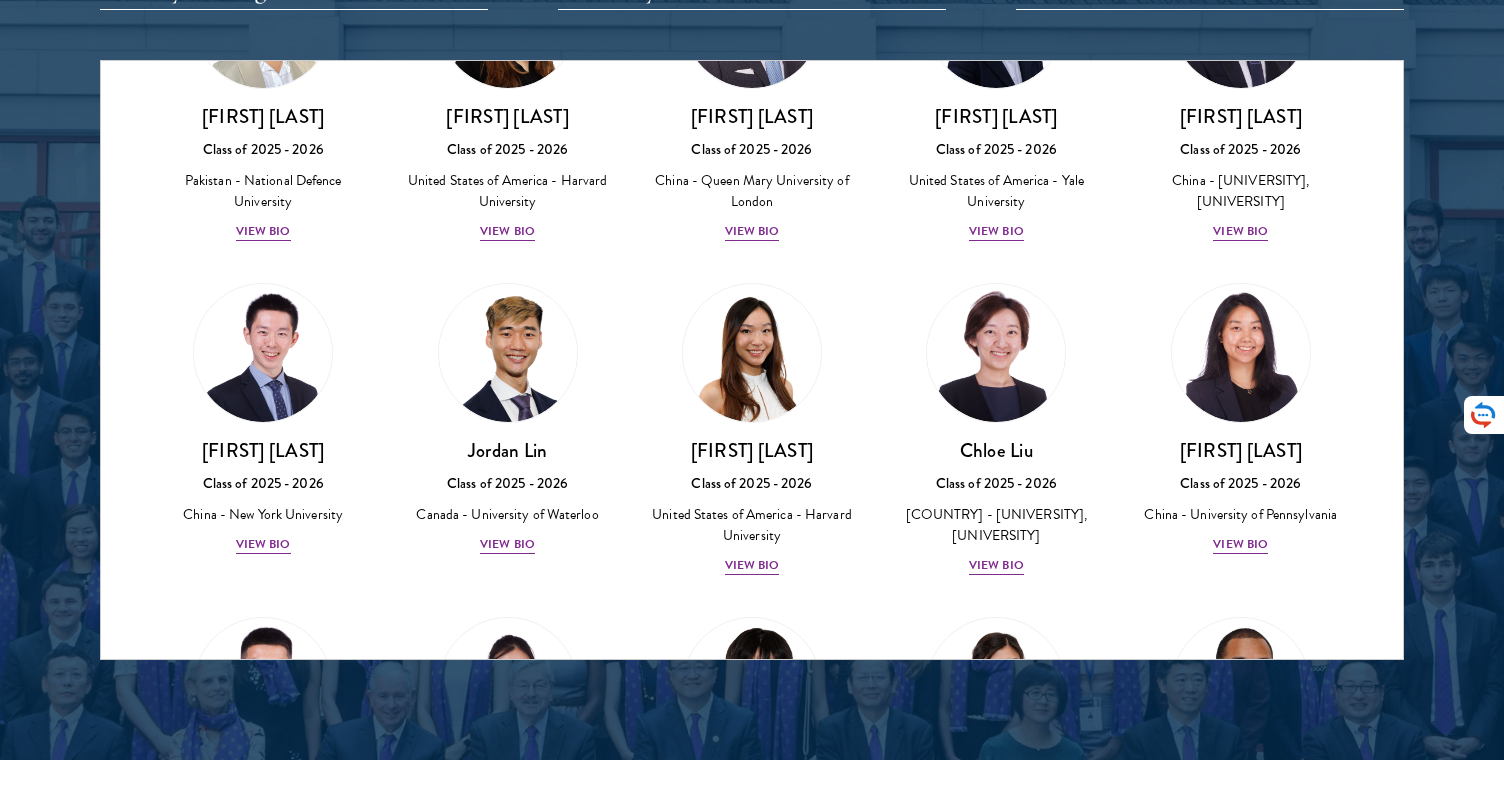 scroll, scrollTop: 4705, scrollLeft: 0, axis: vertical 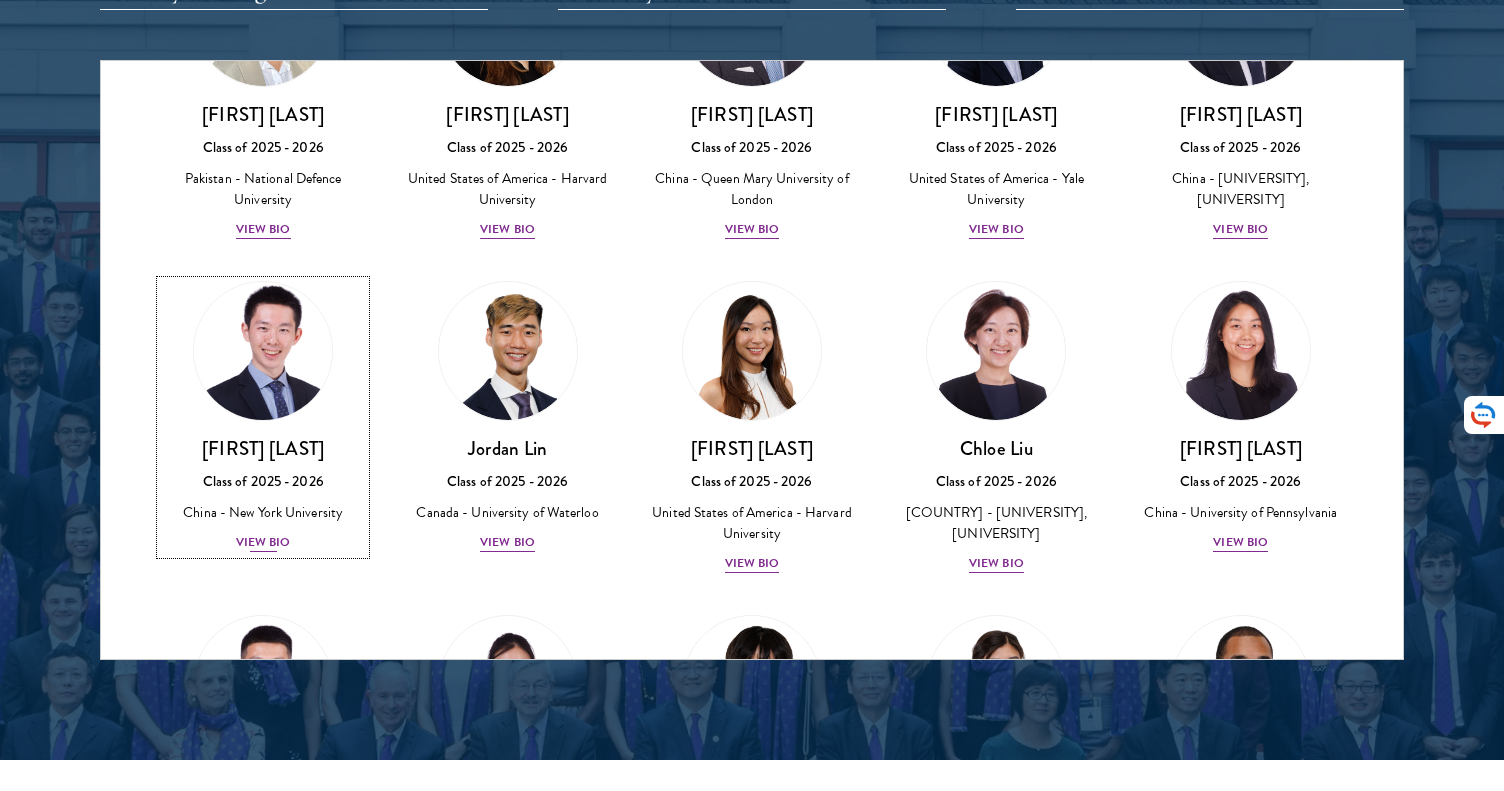 click at bounding box center (263, 351) 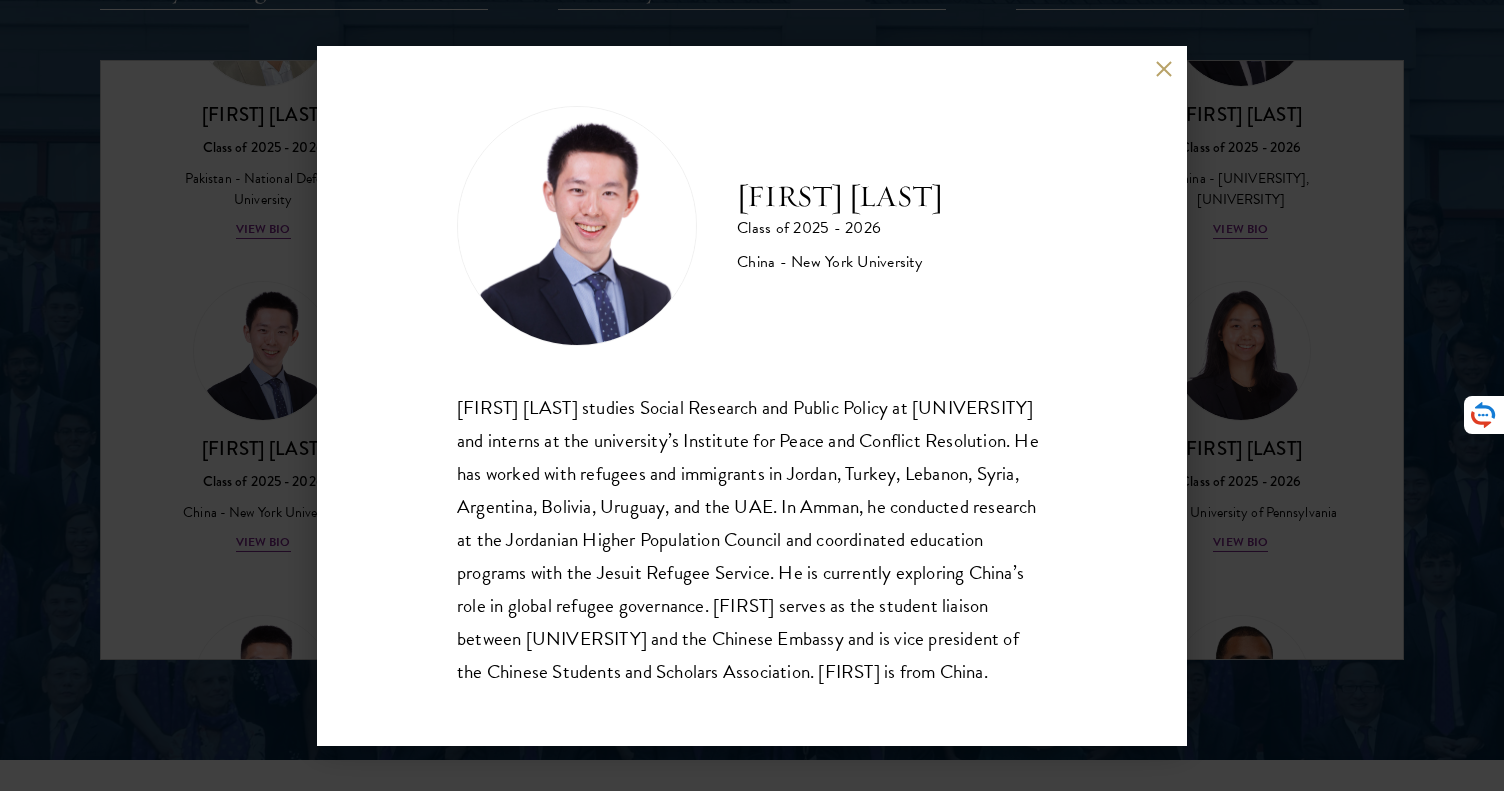 click on "[FIRST] [LAST]
Class of 2025 - 2026
[COUNTRY] - [UNIVERSITY]
[FIRST] [LAST] studies Social Research and Public Policy at [UNIVERSITY] and interns at the university’s Institute for Peace and Conflict Resolution. He has worked with refugees and immigrants in [COUNTRY], [COUNTRY], [COUNTRY], [COUNTRY], [COUNTRY], [COUNTRY], [COUNTRY], and the [COUNTRY]. In [COUNTRY], he conducted research at the [COUNTRY] Higher Population Council and coordinated education programs with the Jesuit Refugee Service. He is currently exploring [COUNTRY]’s role in global refugee governance. [FIRST] serves as the student liaison between [UNIVERSITY] and the [COUNTRY] Embassy and is vice president of the Chinese Students and Scholars Association. [FIRST] is from [COUNTRY]." at bounding box center [752, 395] 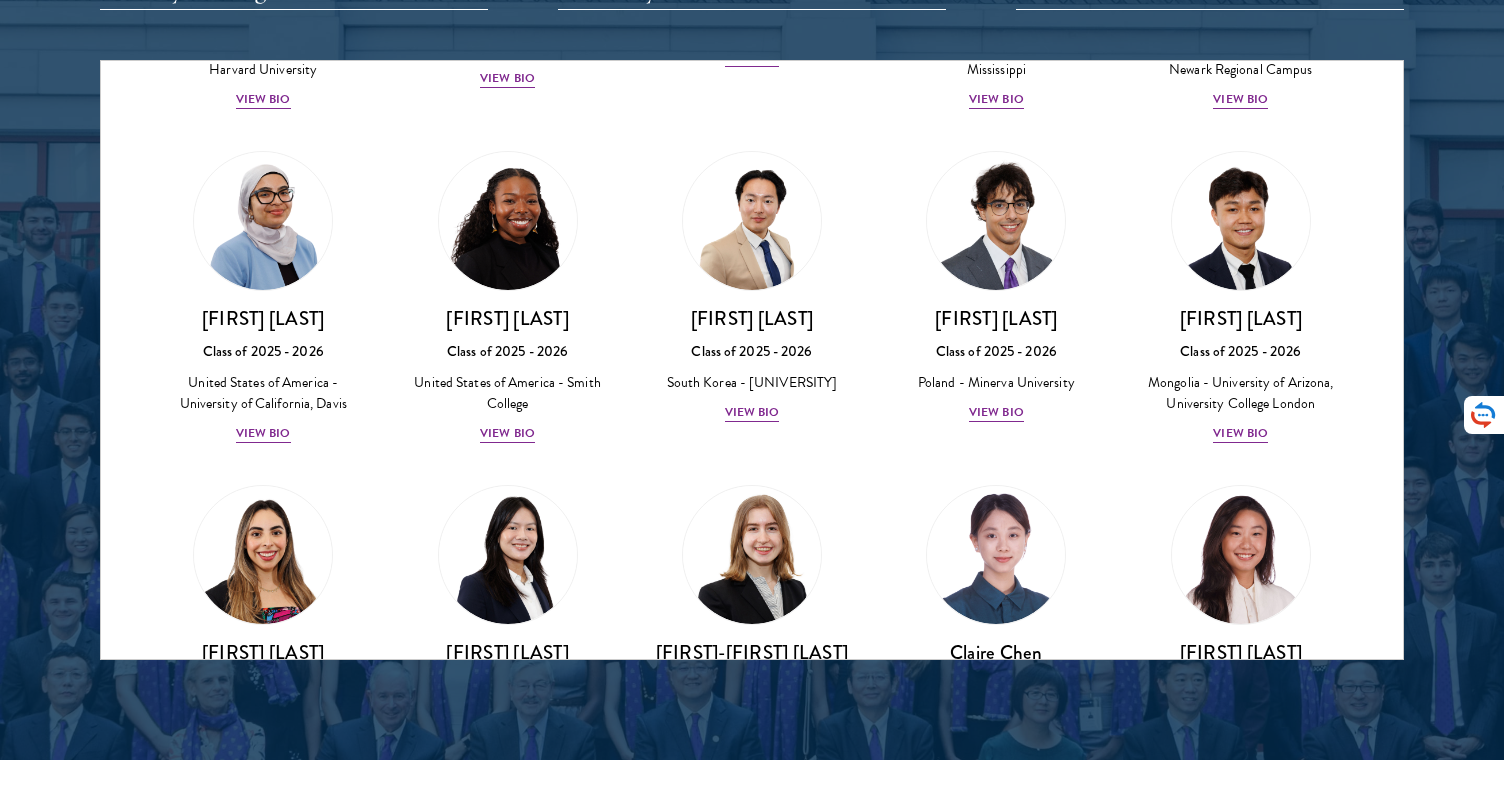 scroll, scrollTop: 0, scrollLeft: 0, axis: both 